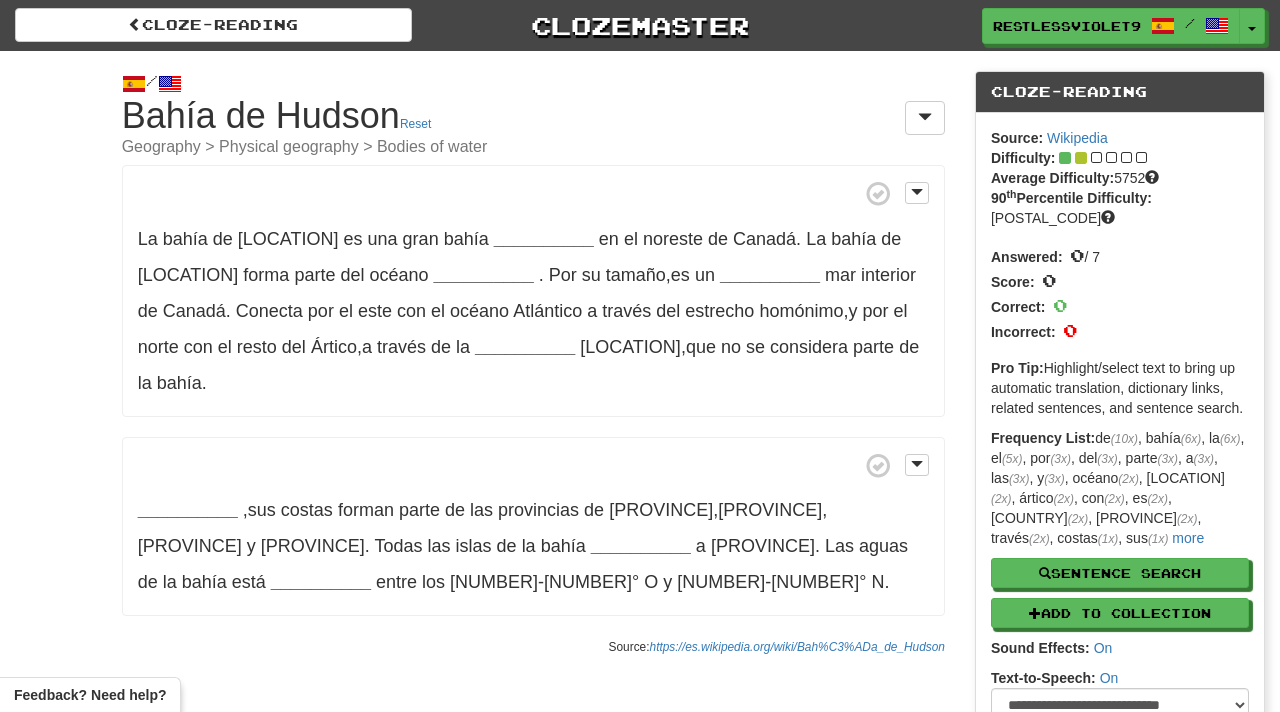 scroll, scrollTop: 0, scrollLeft: 0, axis: both 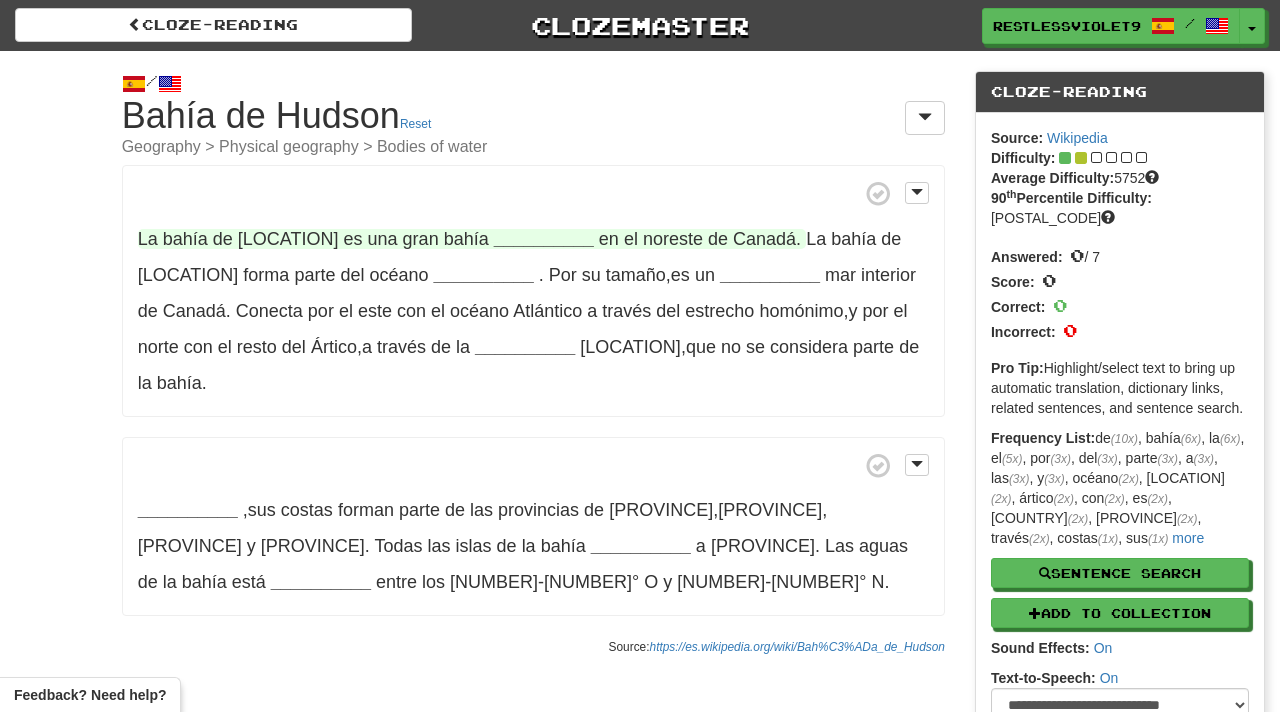 click on "__________" at bounding box center (544, 239) 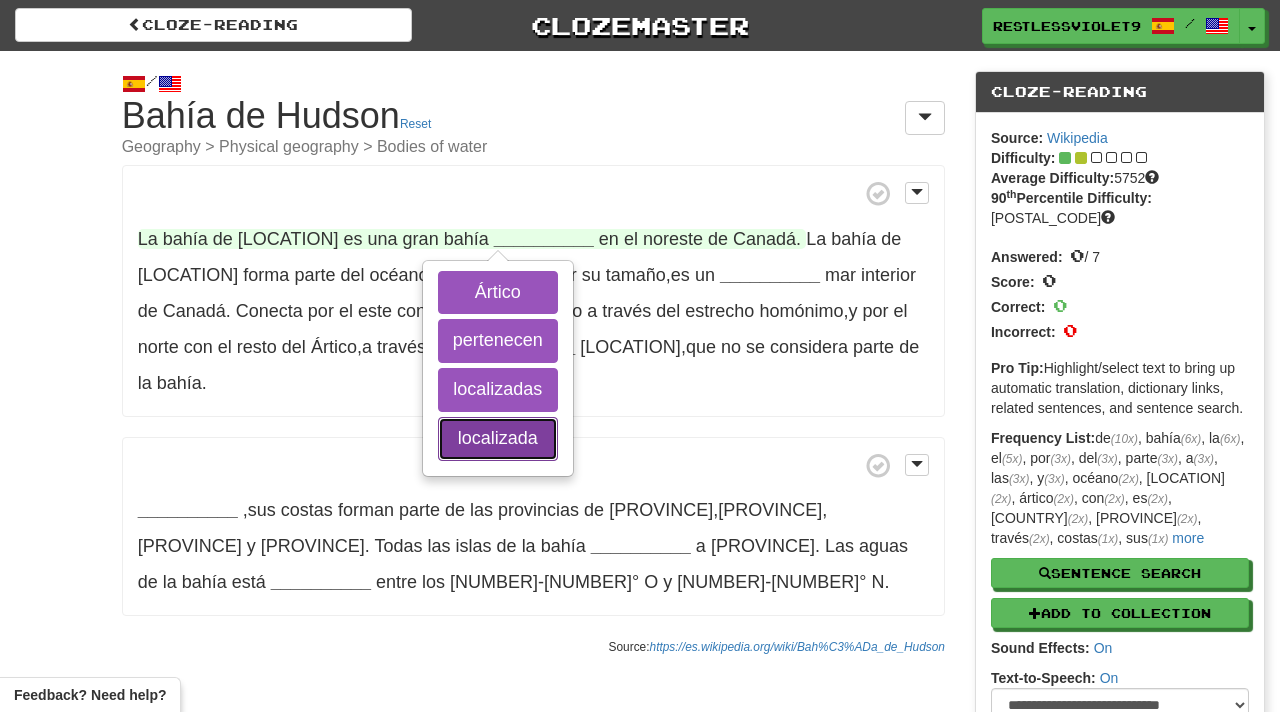 click on "localizada" at bounding box center (498, 439) 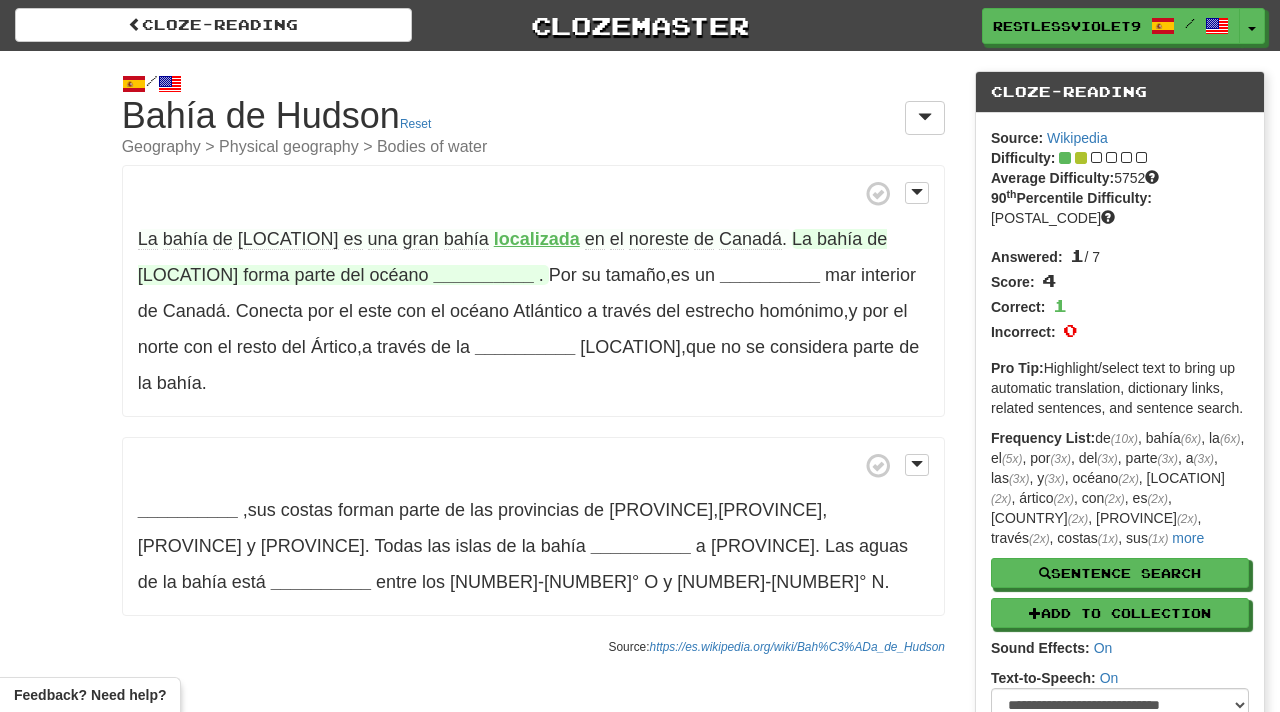 click on "__________" at bounding box center [484, 275] 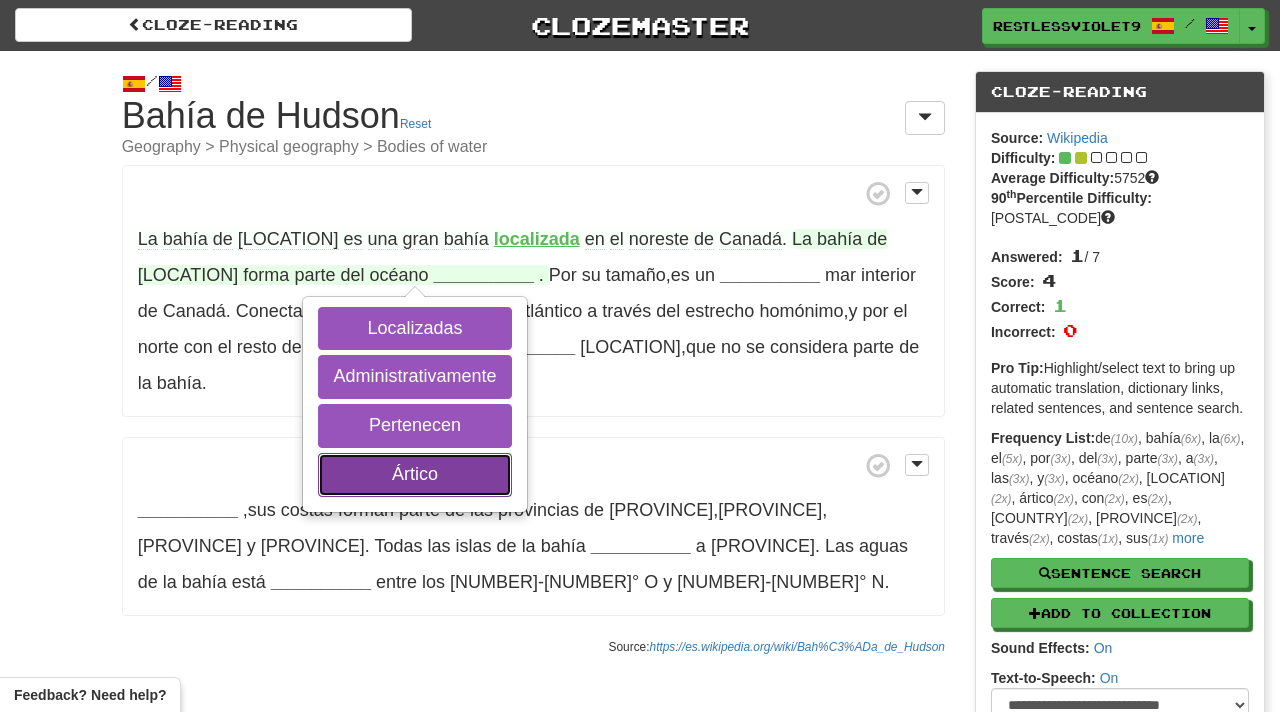 click on "Ártico" at bounding box center [414, 475] 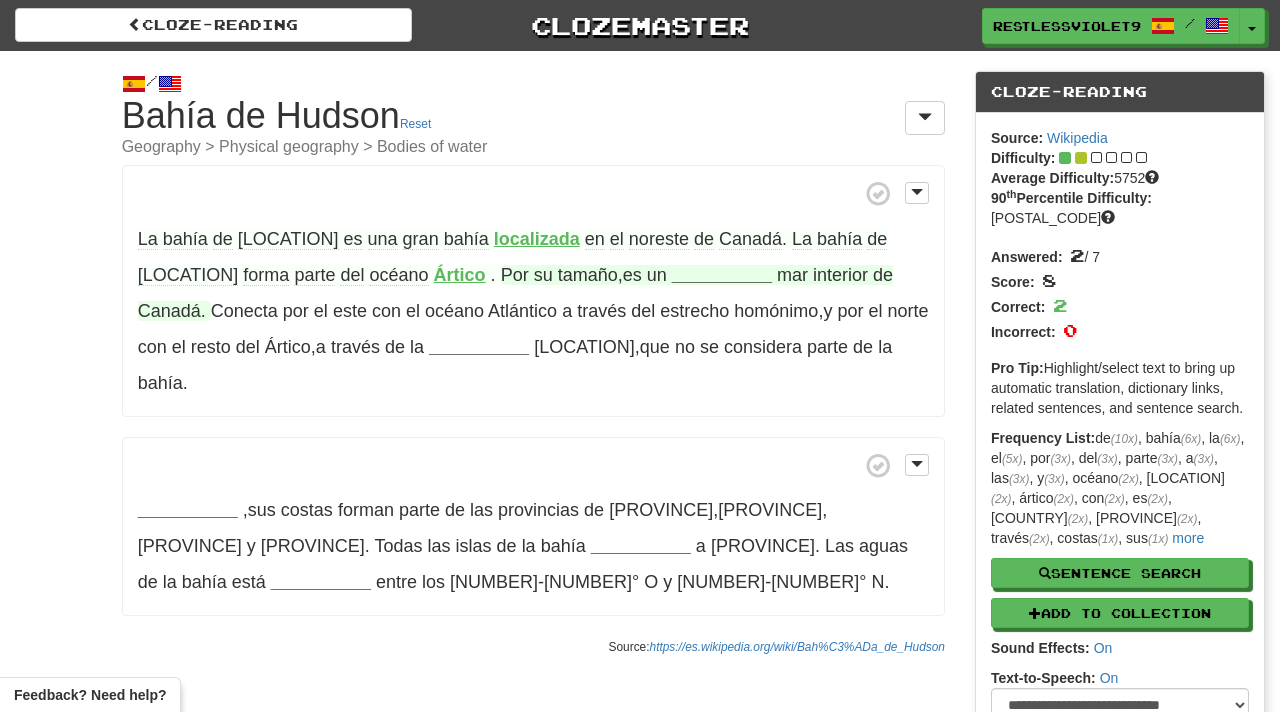 click on "__________" at bounding box center [722, 275] 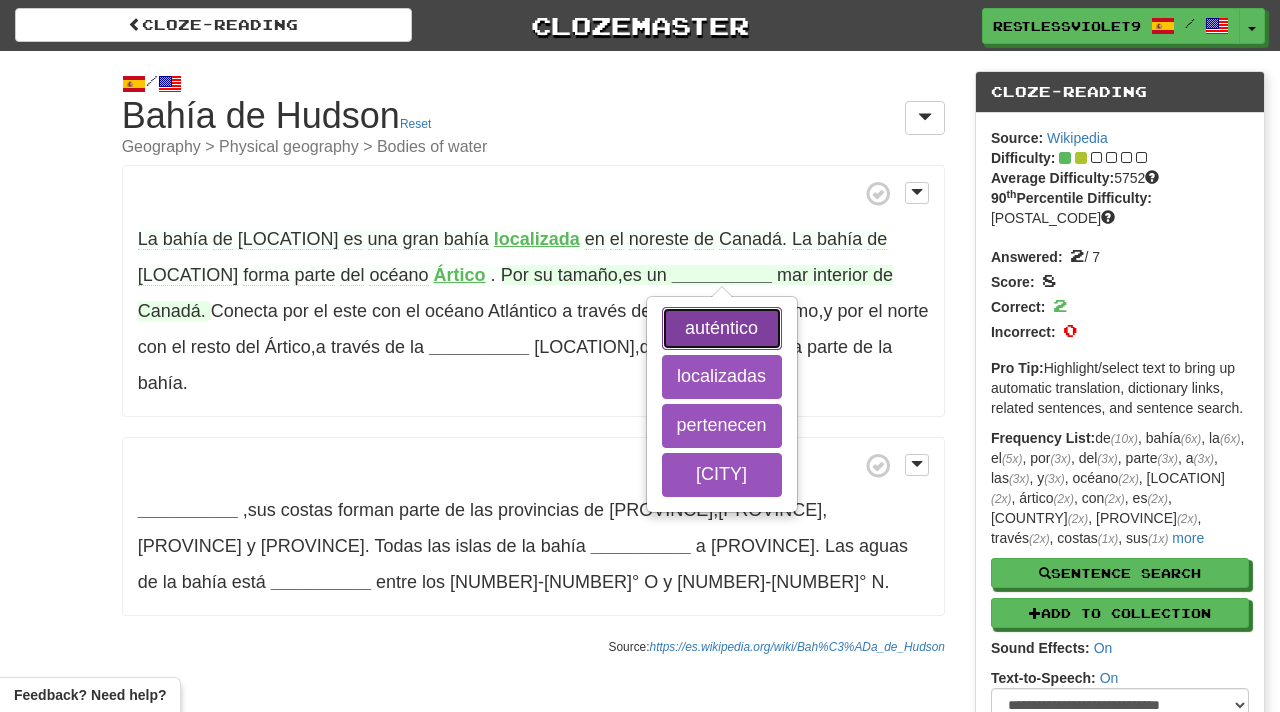 click on "auténtico" at bounding box center [722, 329] 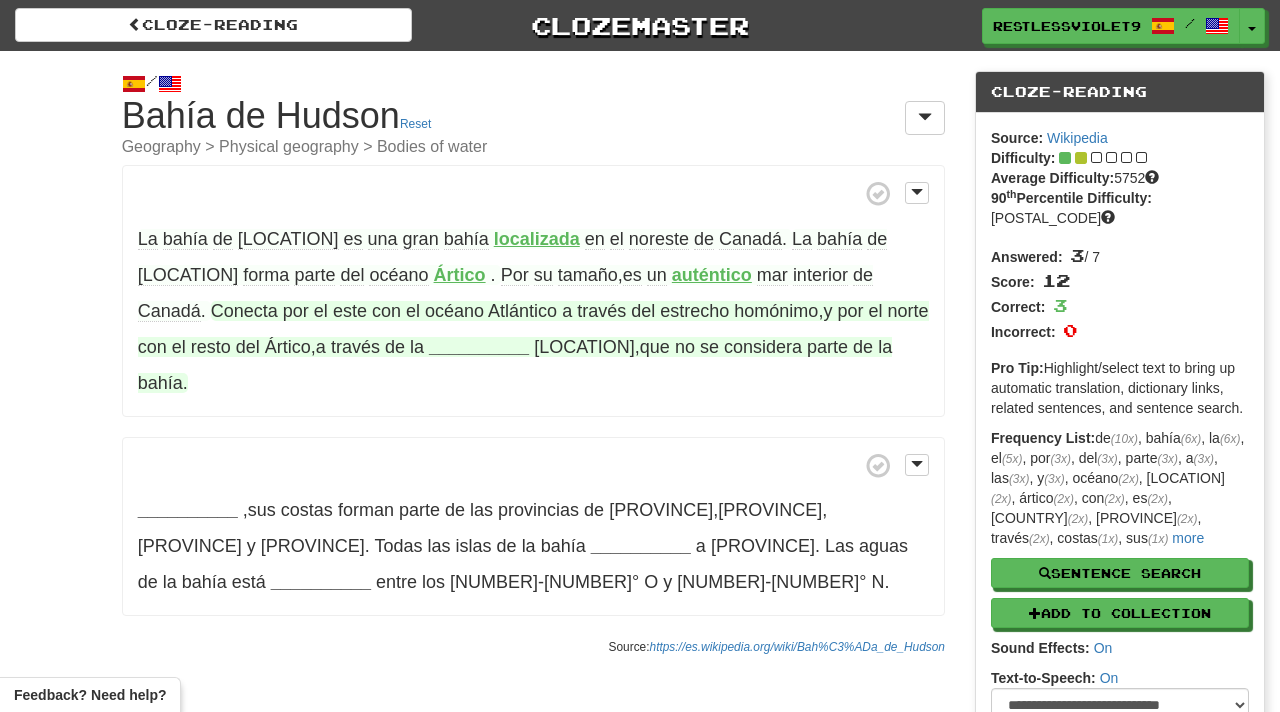 click on "__________" at bounding box center [479, 347] 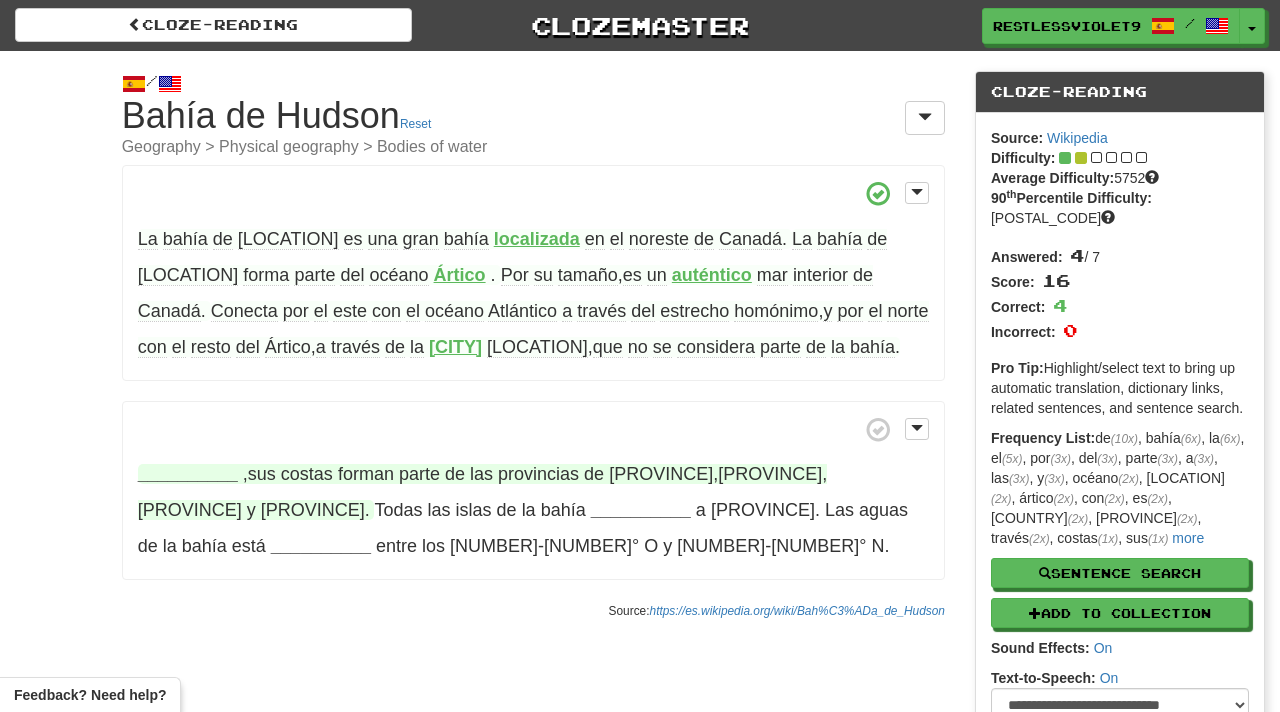 click on "__________" at bounding box center (188, 474) 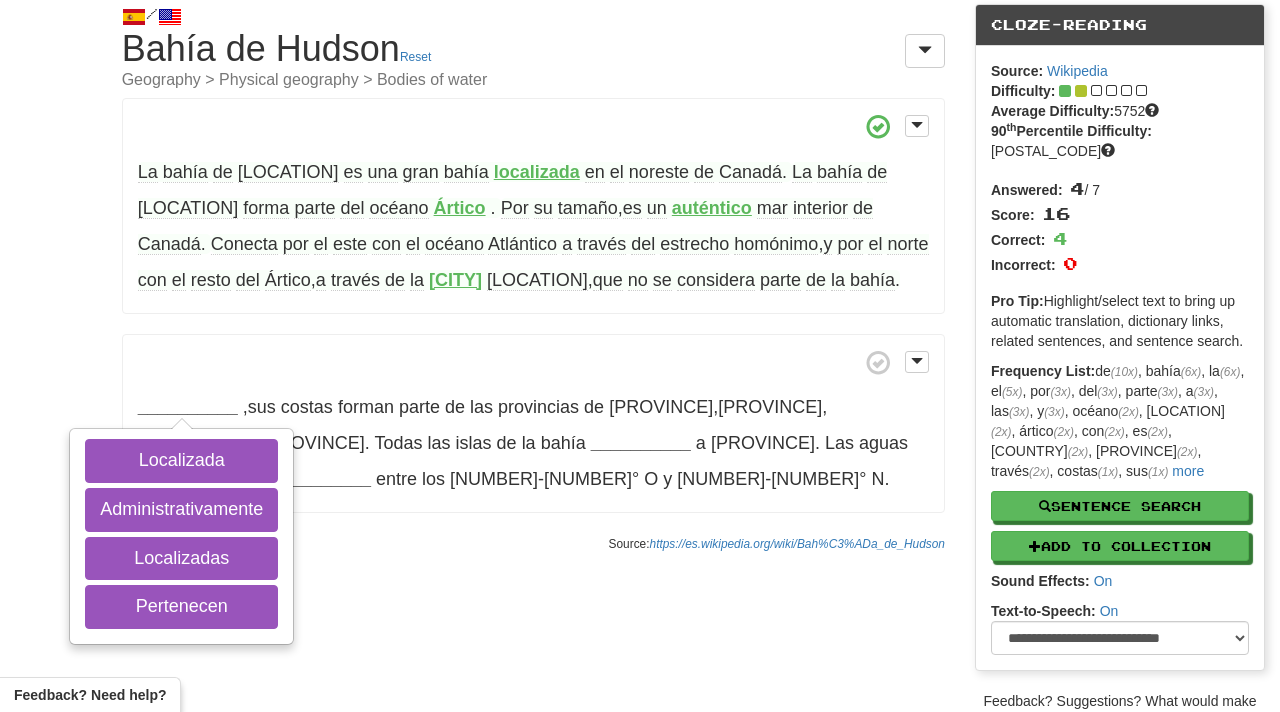 scroll, scrollTop: 71, scrollLeft: 0, axis: vertical 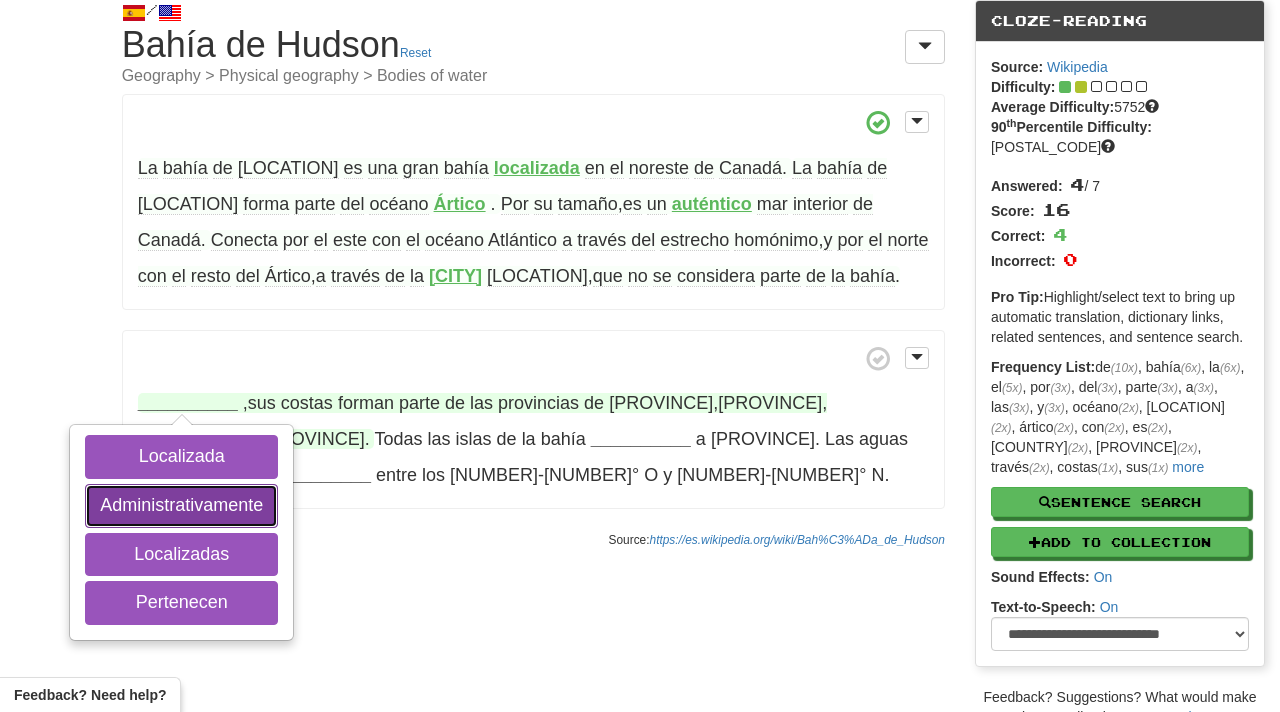 click on "Administrativamente" at bounding box center (181, 506) 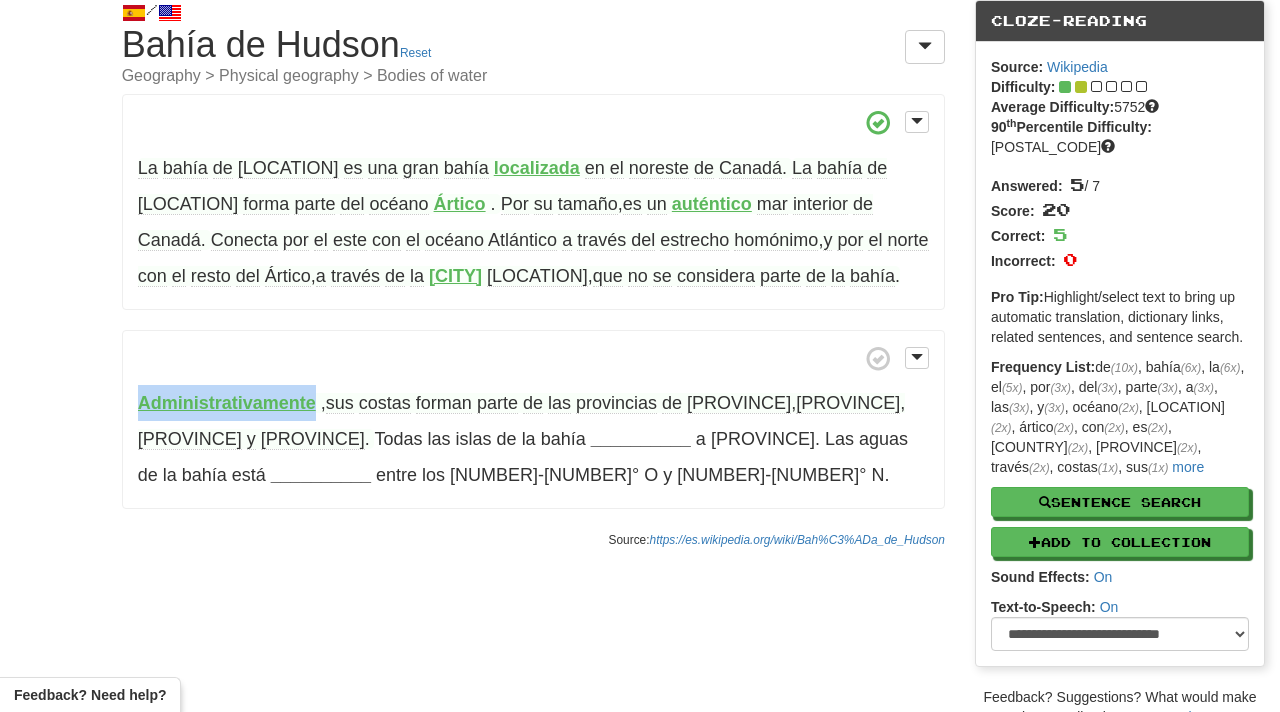 click on "Administrativamente" at bounding box center [227, 403] 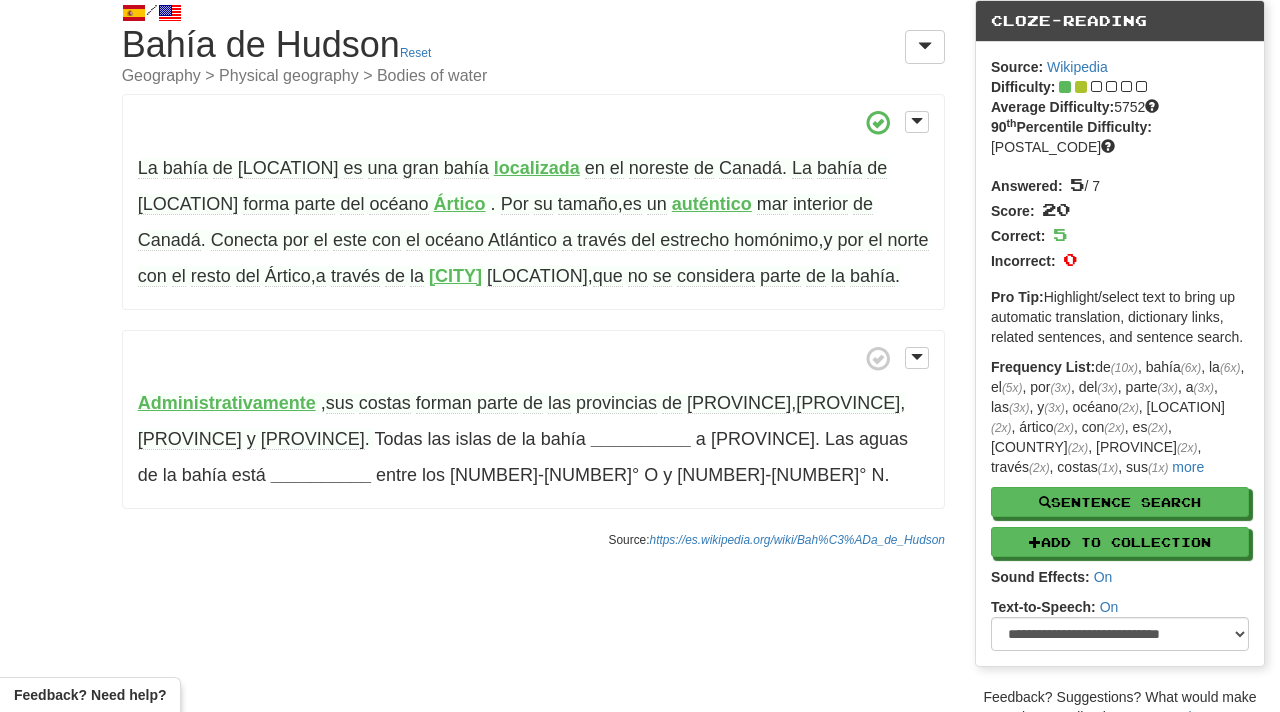 click on "Administrativamente" at bounding box center [227, 403] 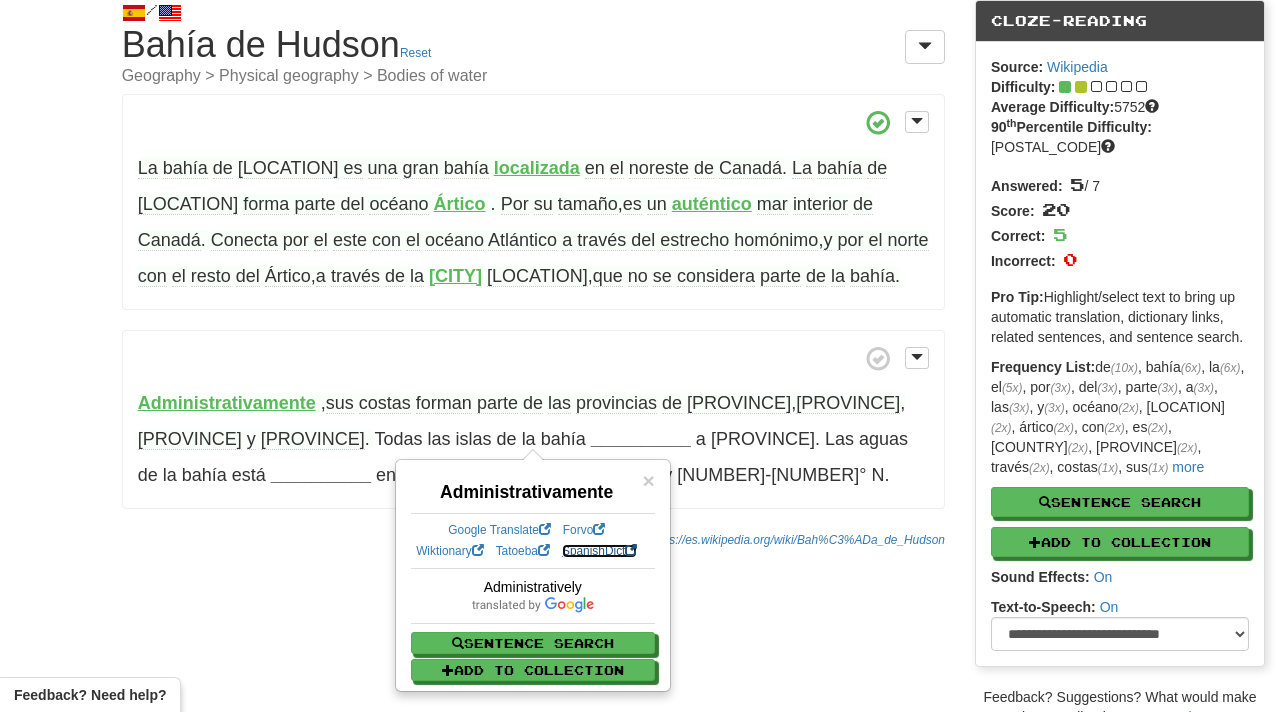 click on "SpanishDict" at bounding box center (599, 551) 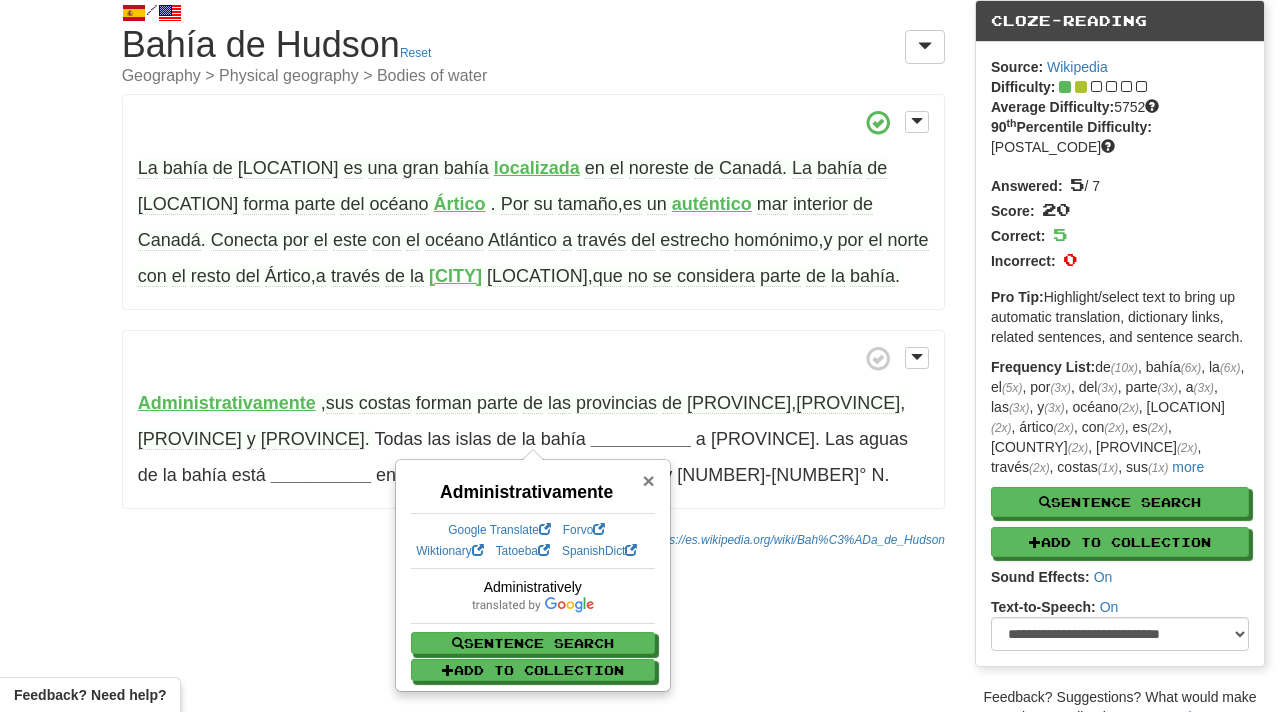 click on "×" at bounding box center [649, 480] 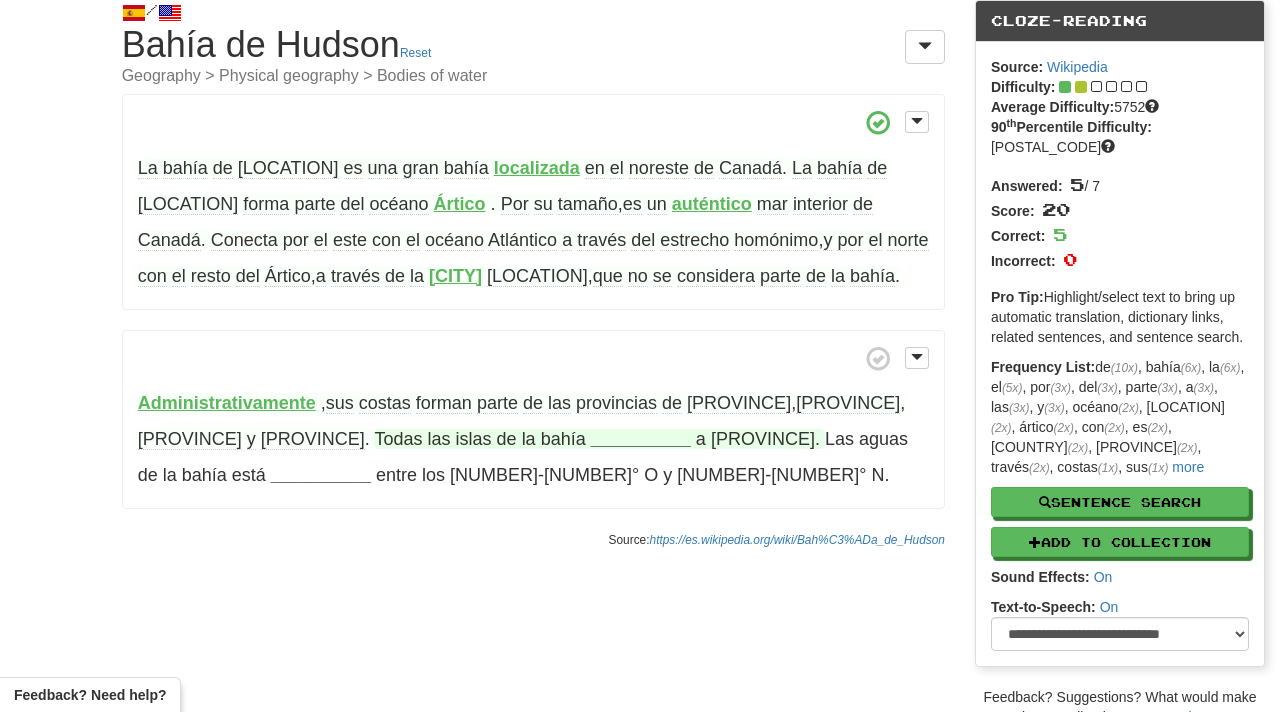 click on "__________" at bounding box center [641, 439] 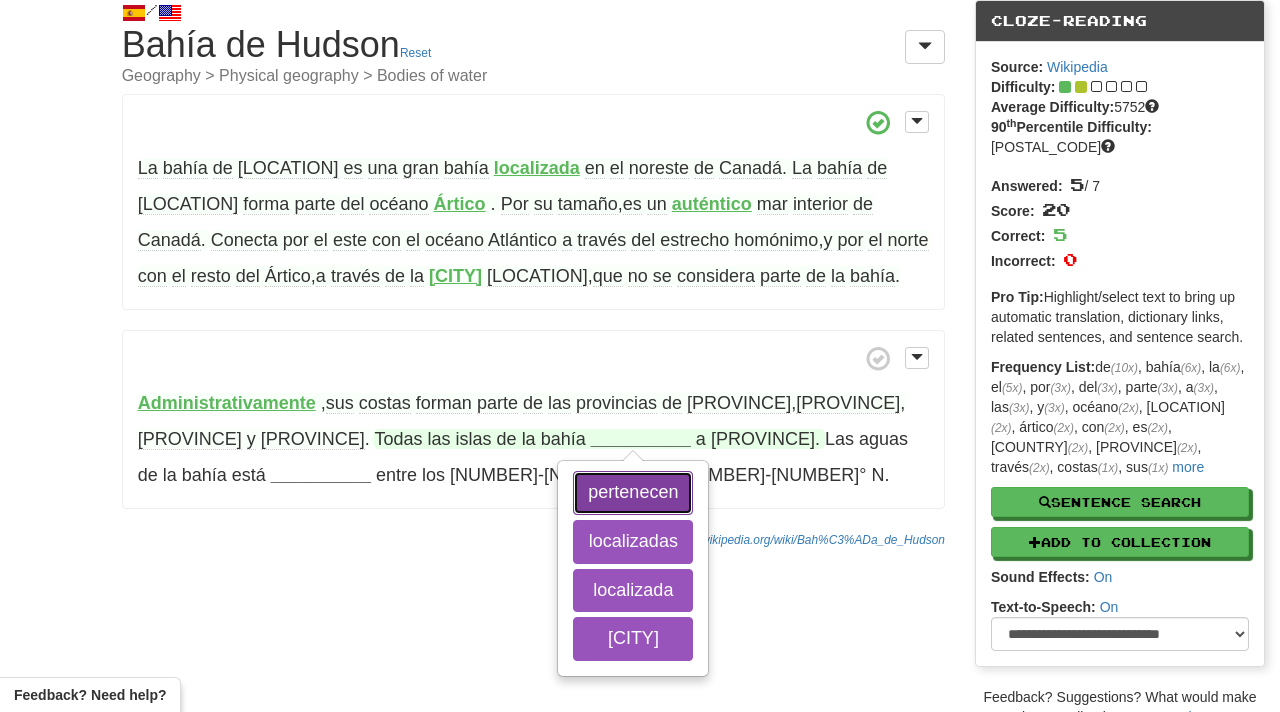 click on "pertenecen" at bounding box center [633, 493] 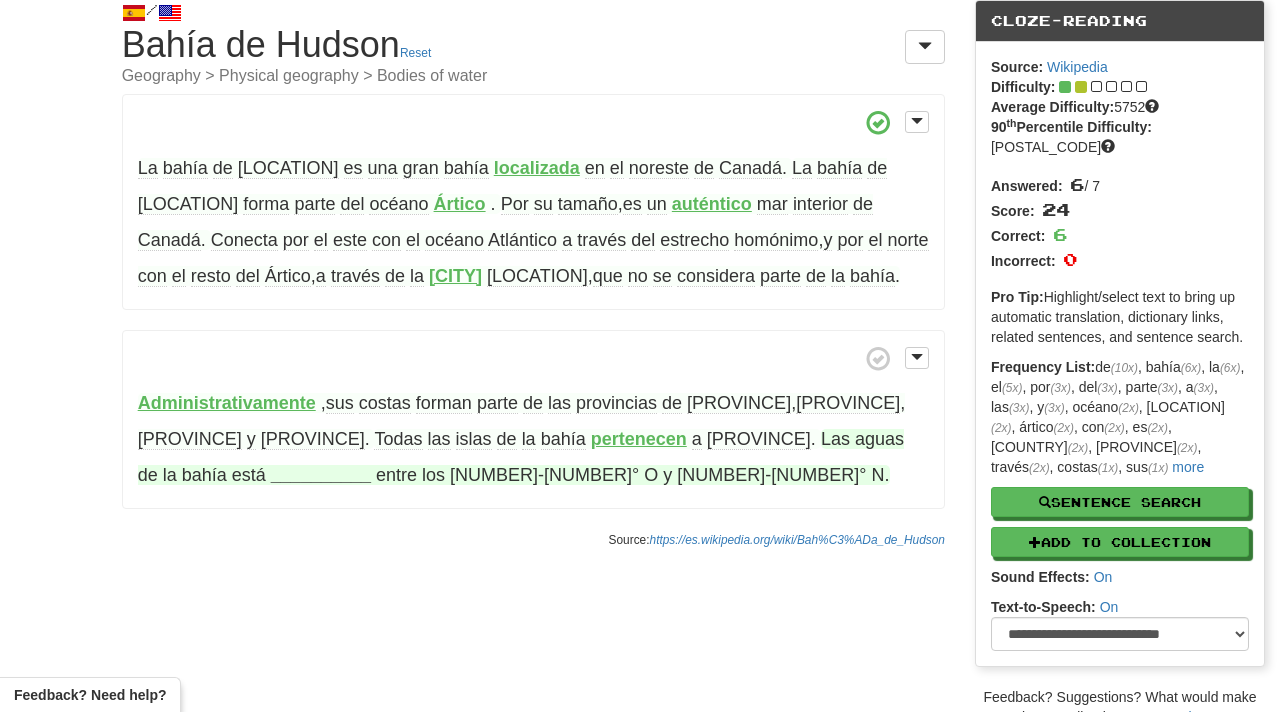 click on "__________" at bounding box center [321, 475] 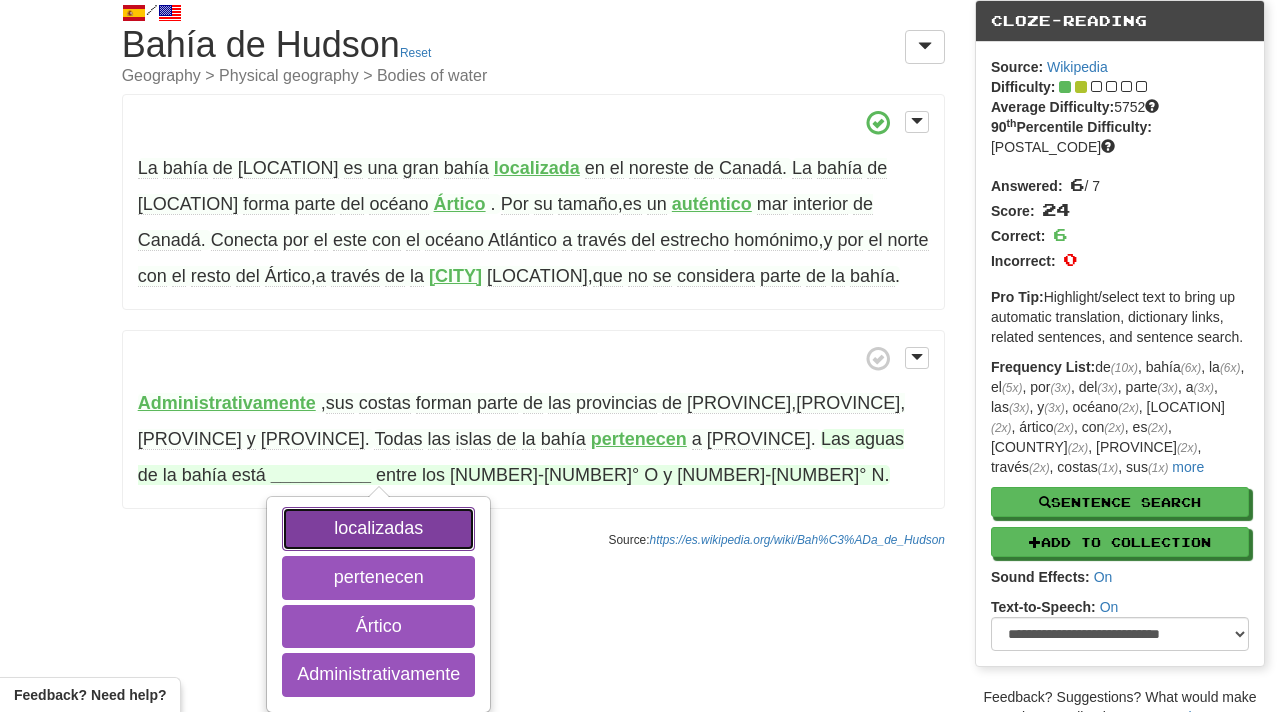 click on "localizadas" at bounding box center [378, 529] 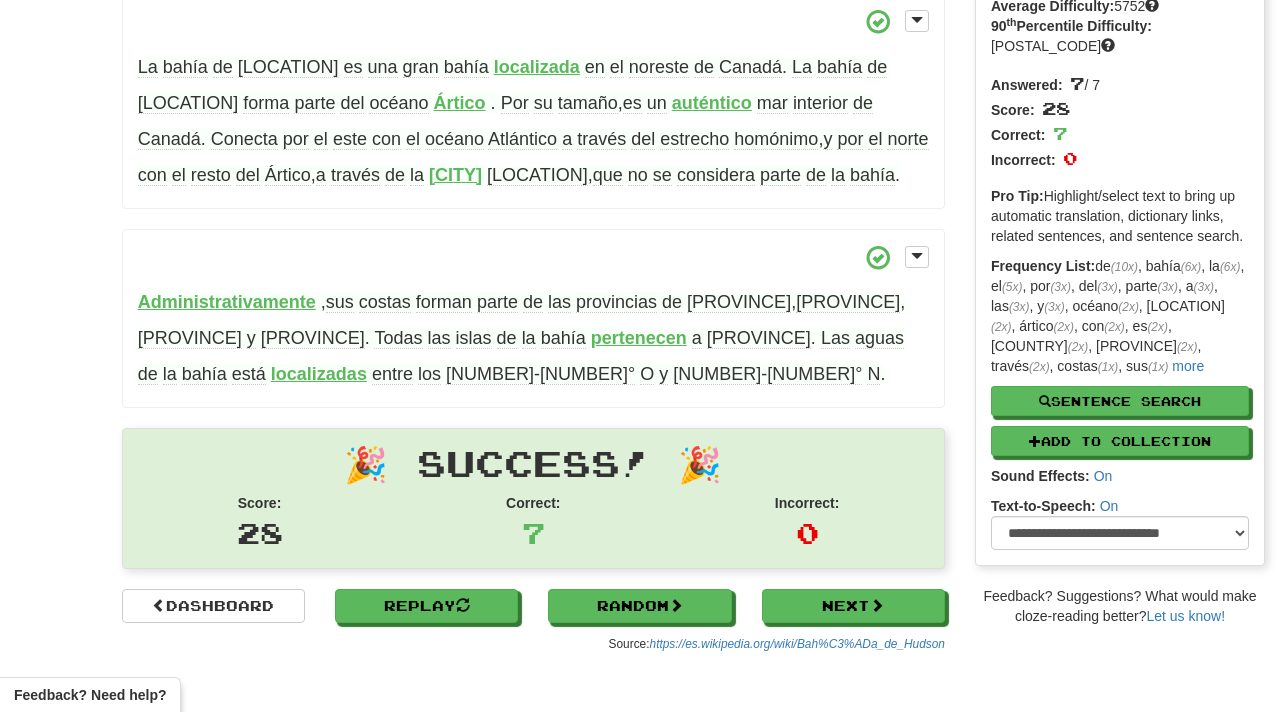 scroll, scrollTop: 182, scrollLeft: 0, axis: vertical 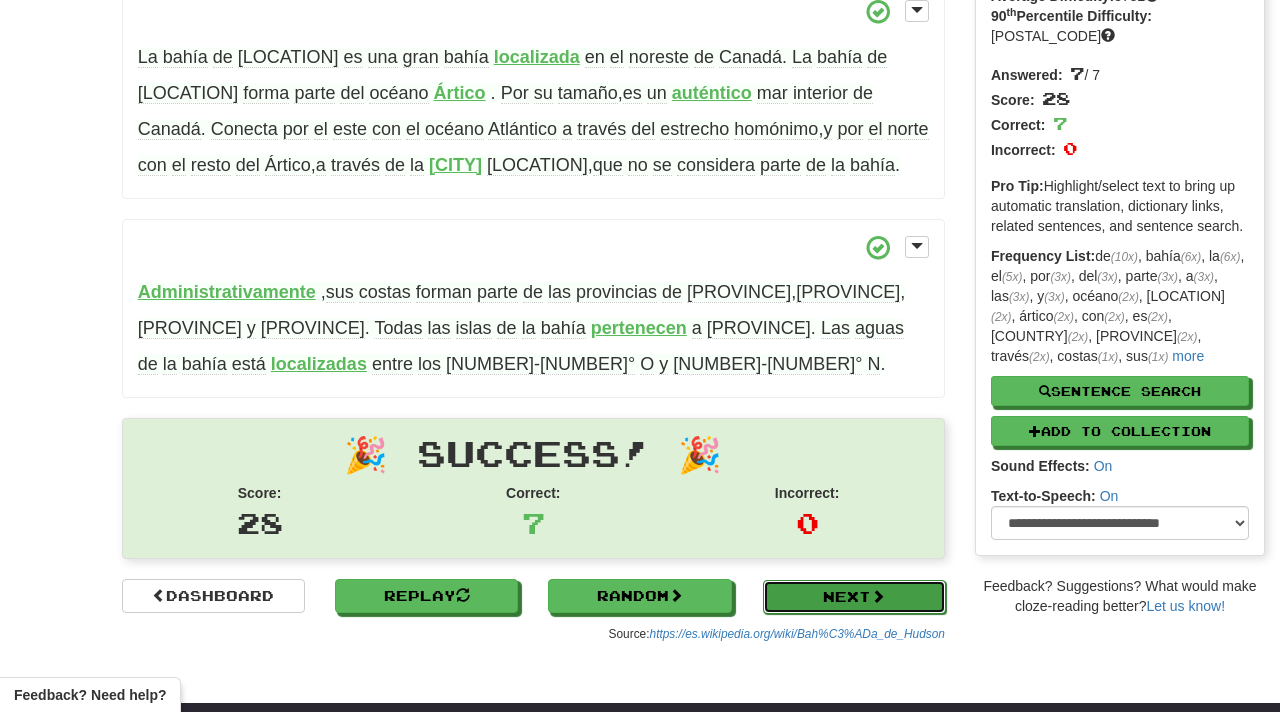 click on "Next" at bounding box center [854, 597] 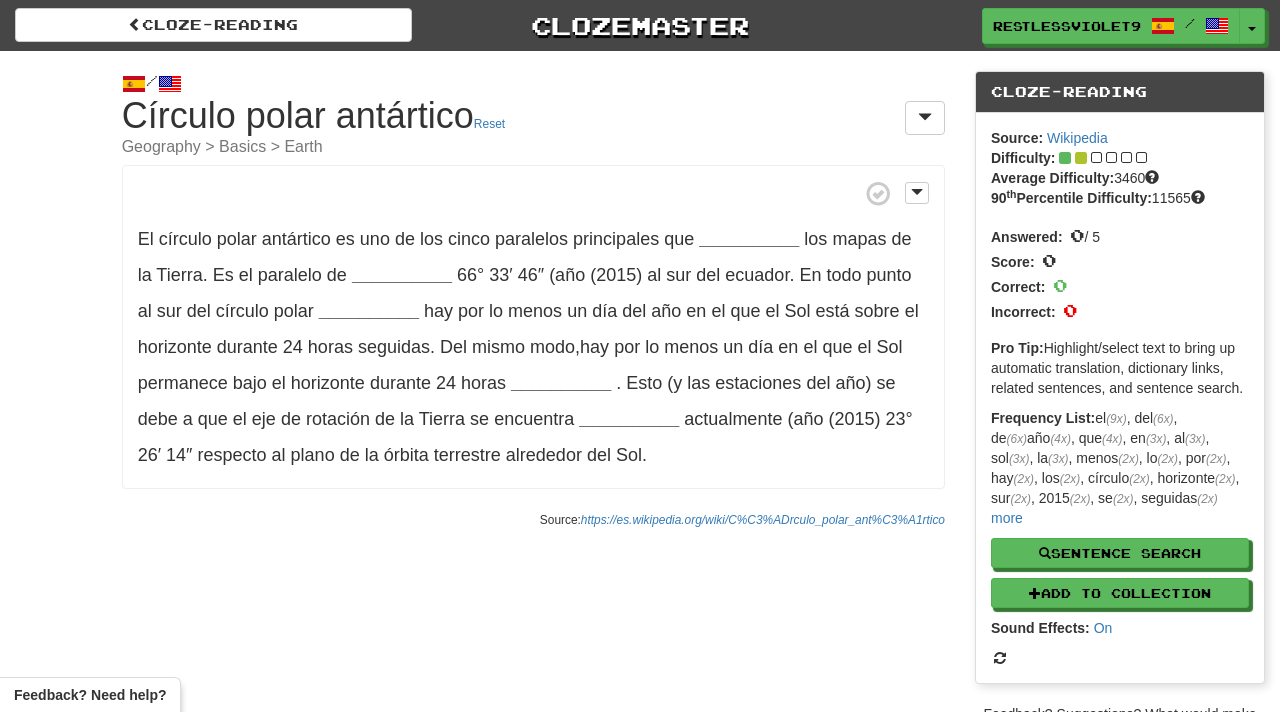 scroll, scrollTop: 0, scrollLeft: 0, axis: both 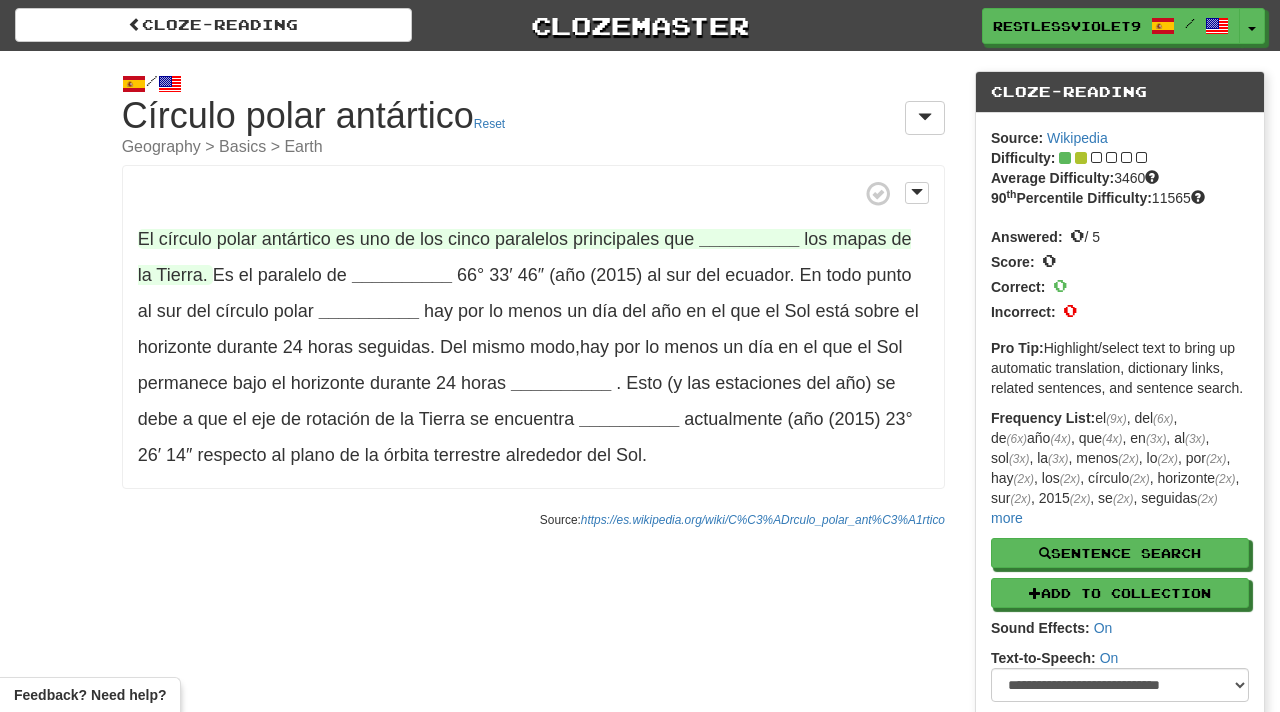 click on "__________" at bounding box center (749, 239) 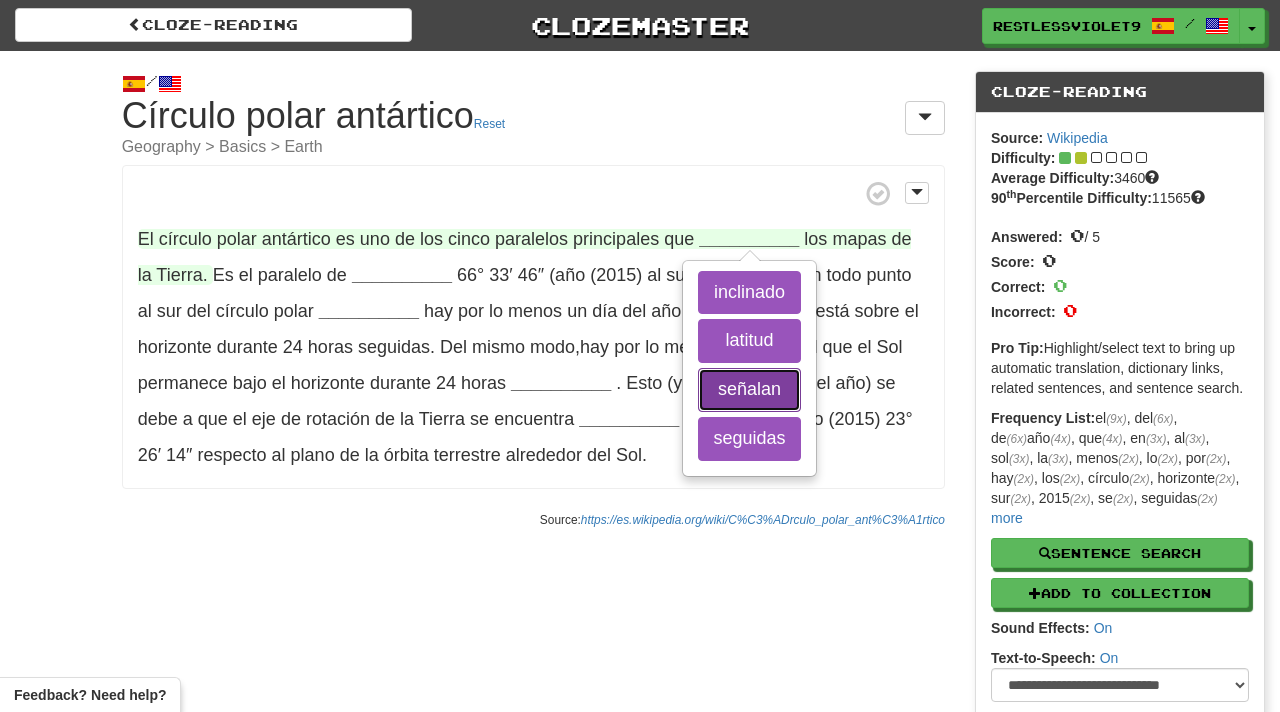click on "señalan" at bounding box center [749, 390] 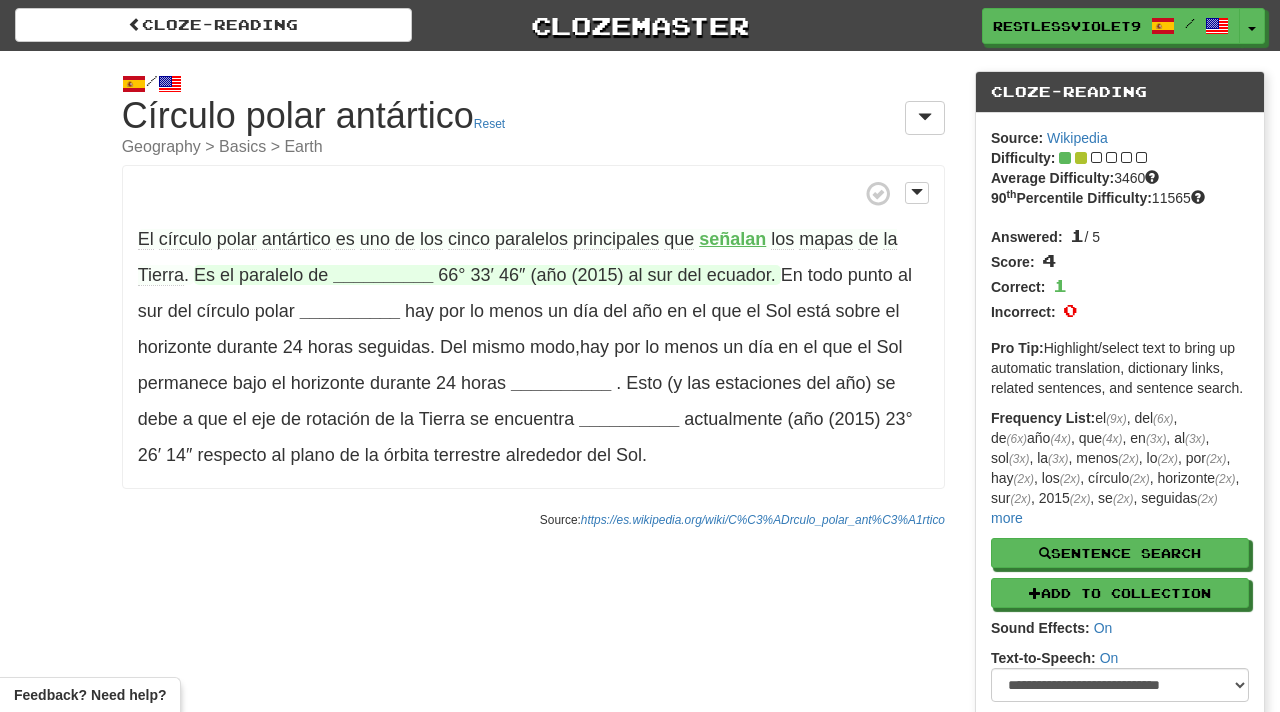 click on "__________" at bounding box center (383, 275) 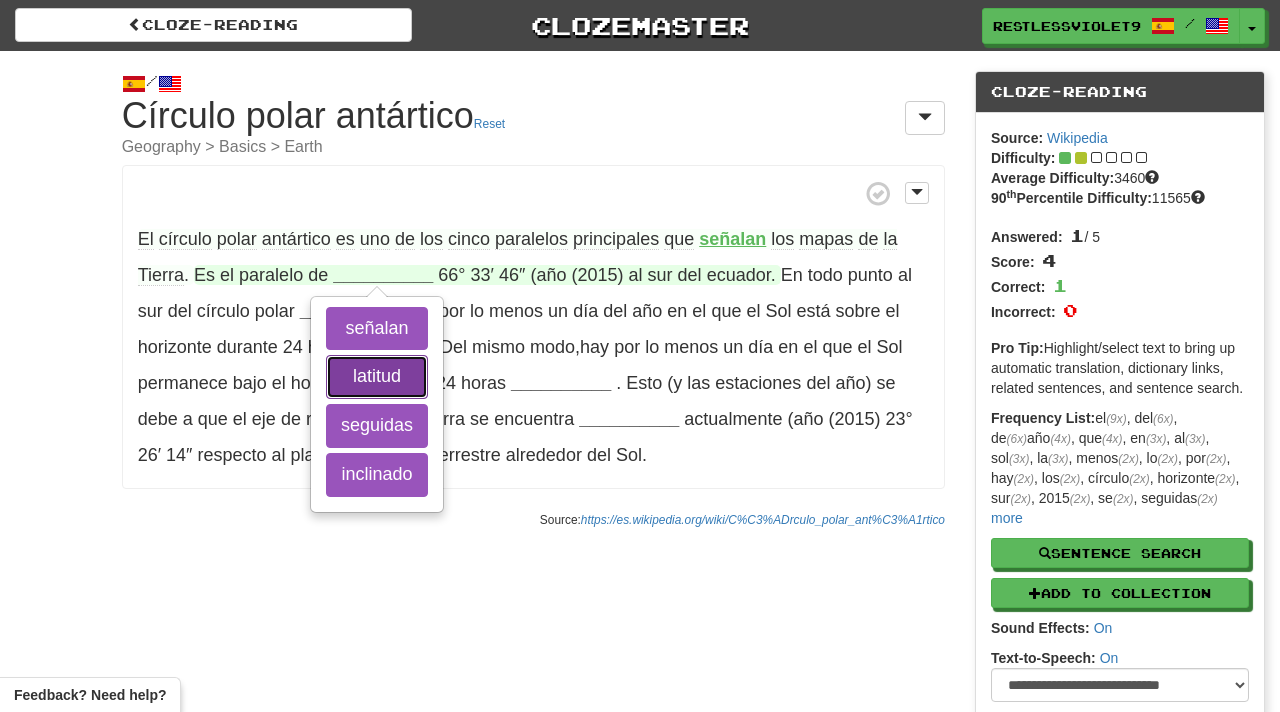 click on "latitud" at bounding box center [377, 377] 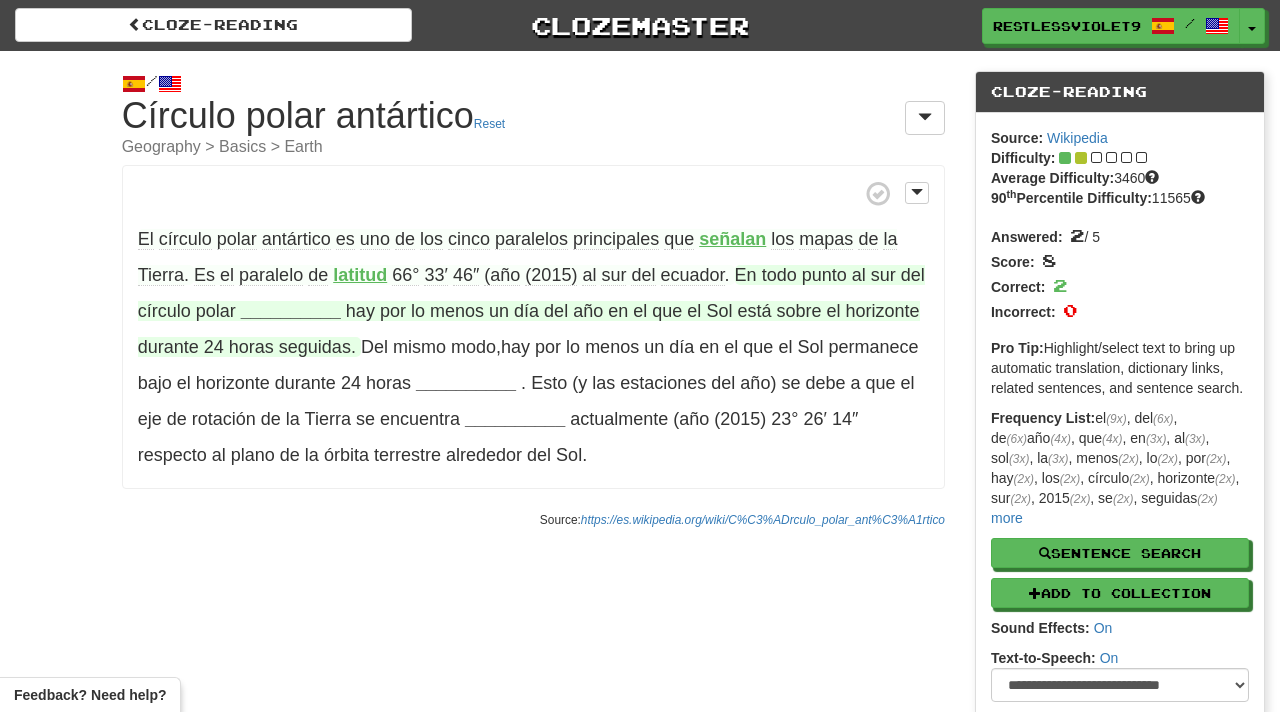 click on "__________" at bounding box center [291, 311] 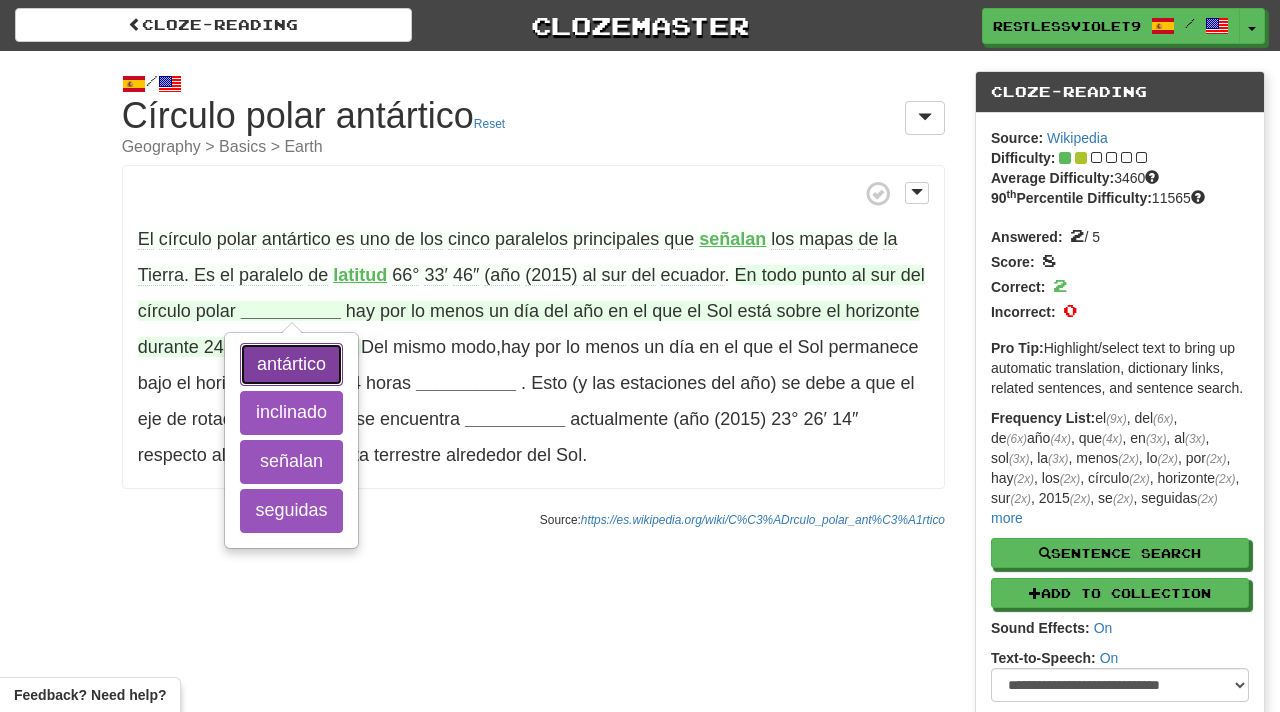 click on "antártico" at bounding box center (291, 365) 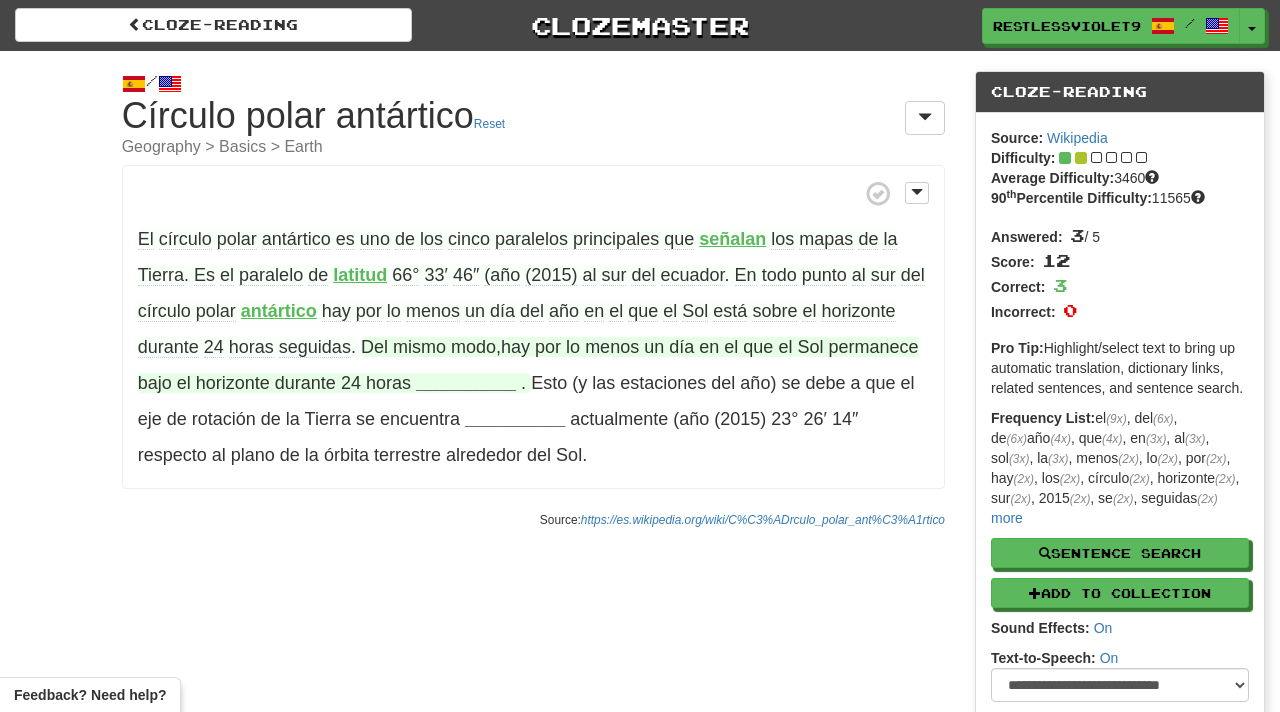 click on "__________" at bounding box center (466, 383) 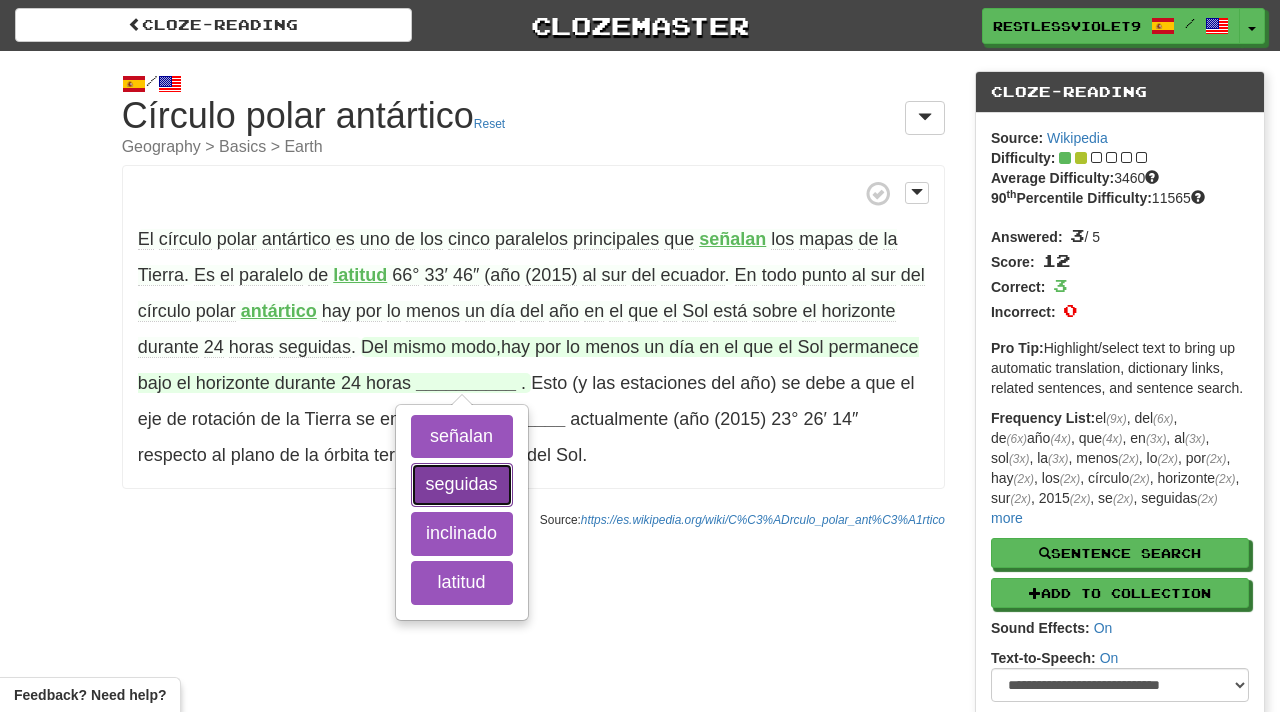 click on "seguidas" at bounding box center [462, 485] 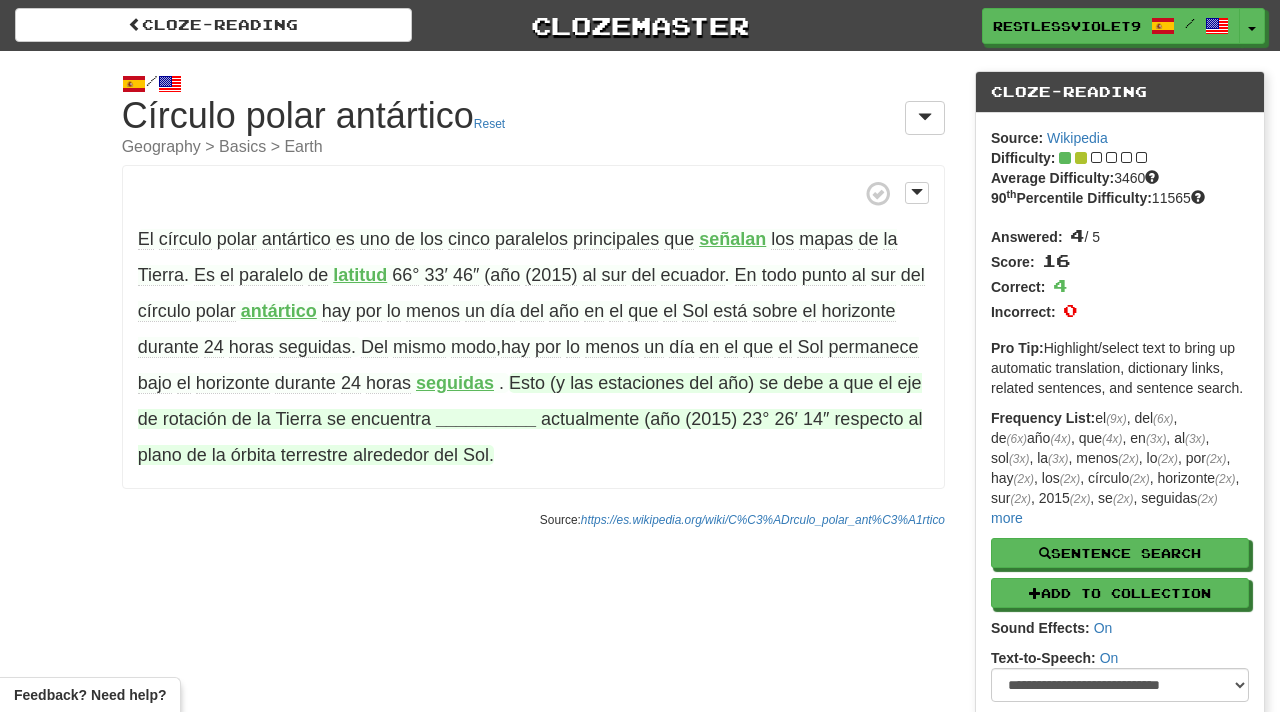 click on "__________" at bounding box center [486, 419] 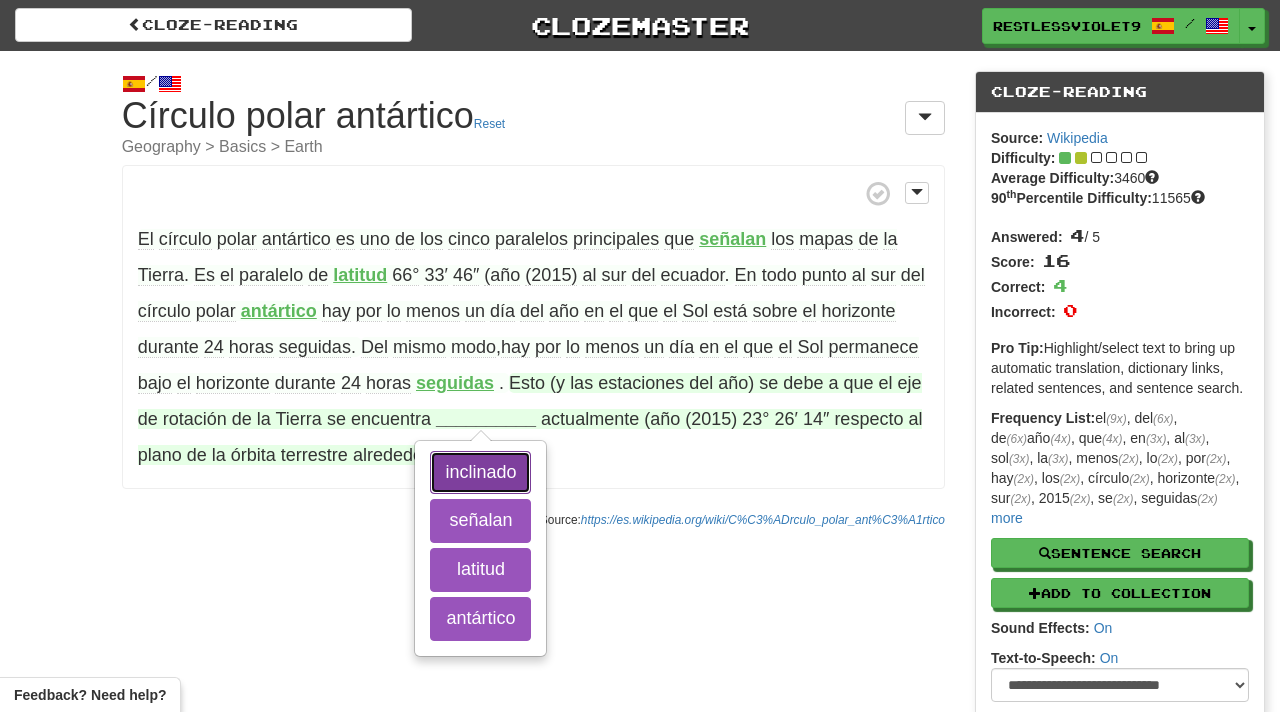 click on "inclinado" at bounding box center (480, 473) 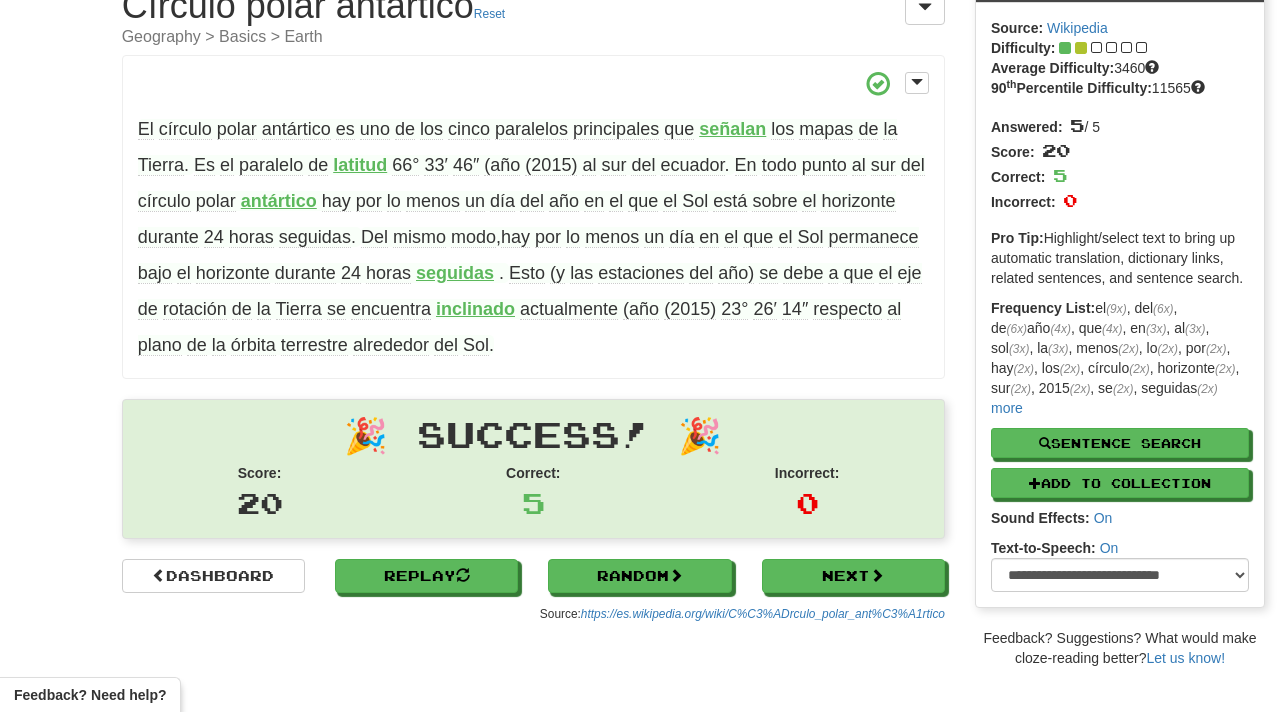 scroll, scrollTop: 112, scrollLeft: 0, axis: vertical 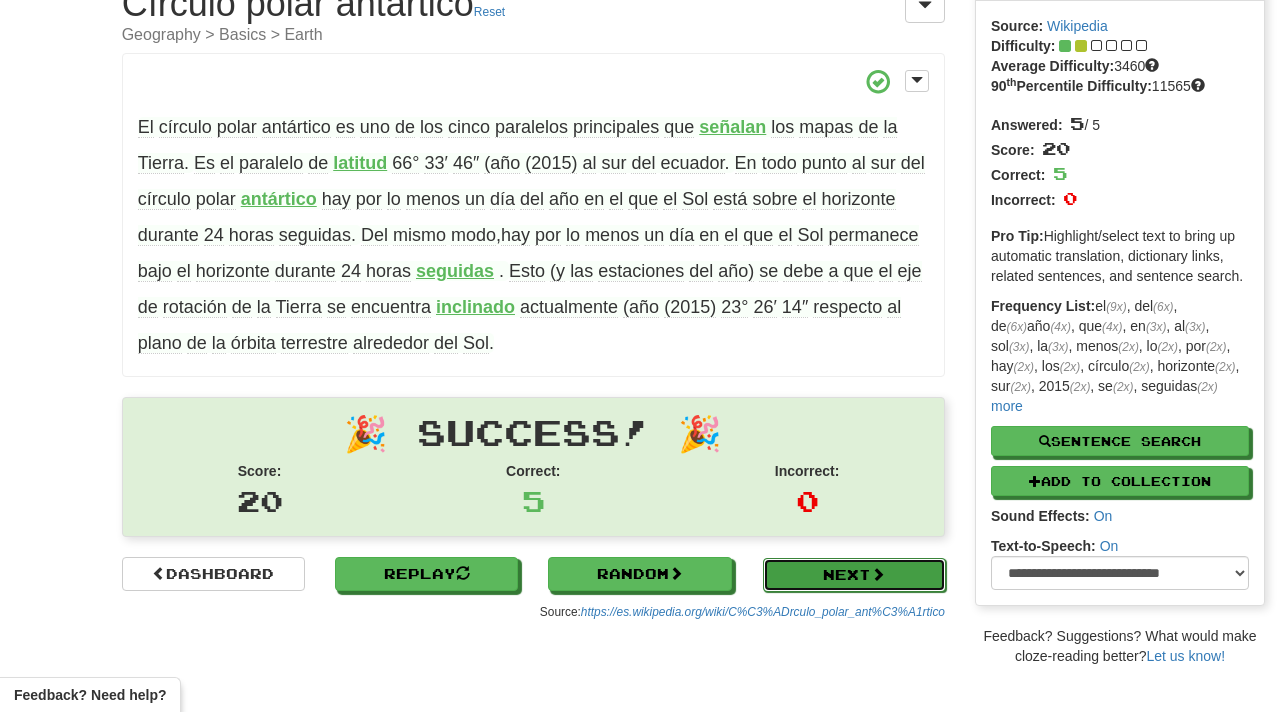 click on "Next" at bounding box center [854, 575] 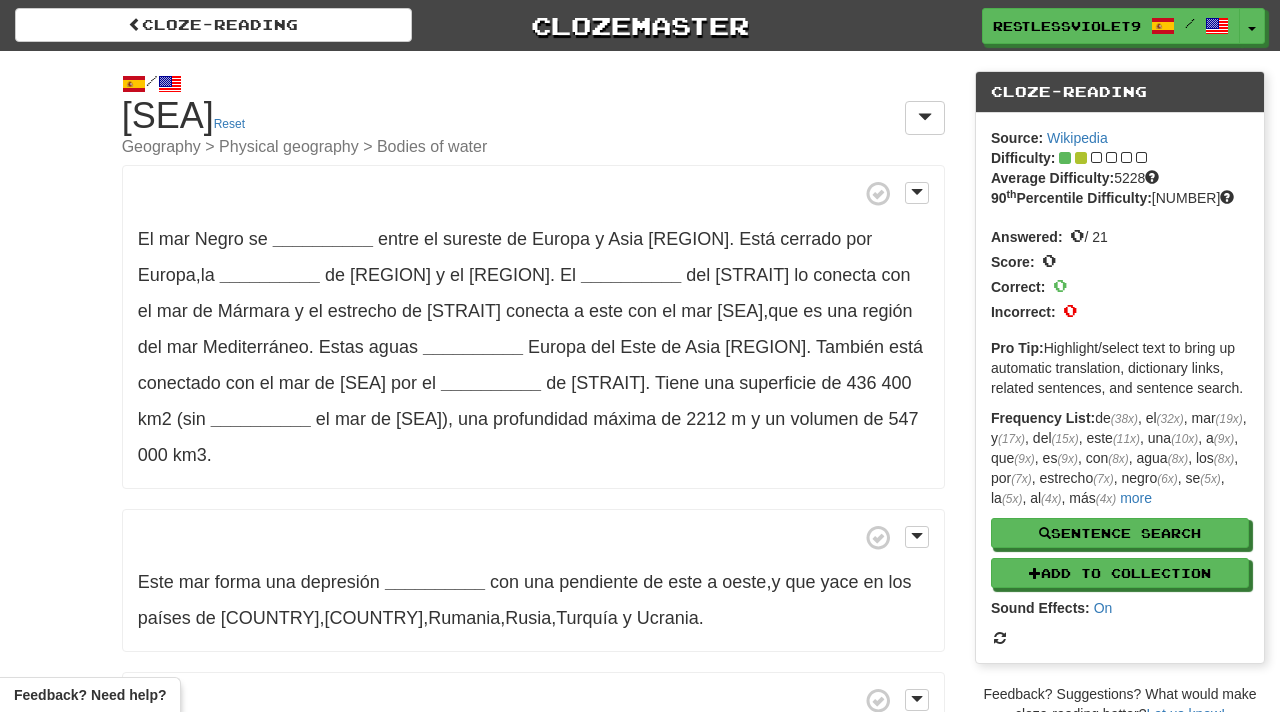 scroll, scrollTop: 0, scrollLeft: 0, axis: both 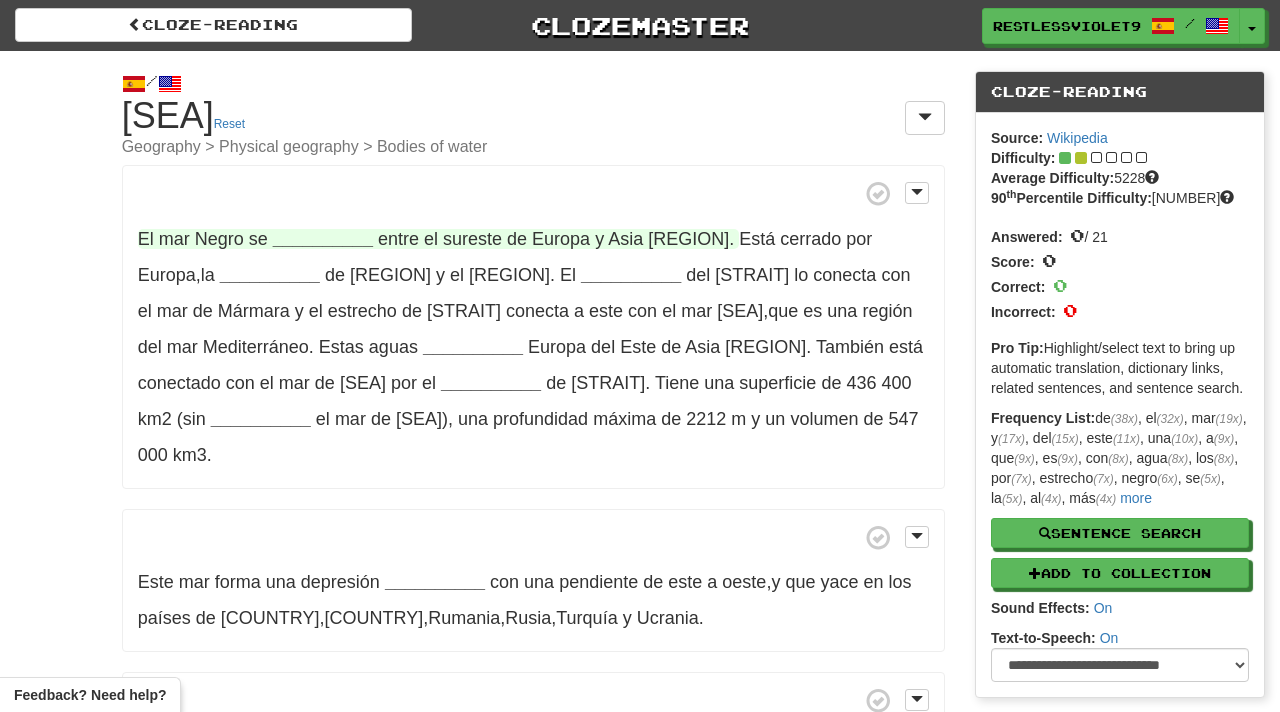 click on "__________" at bounding box center [323, 239] 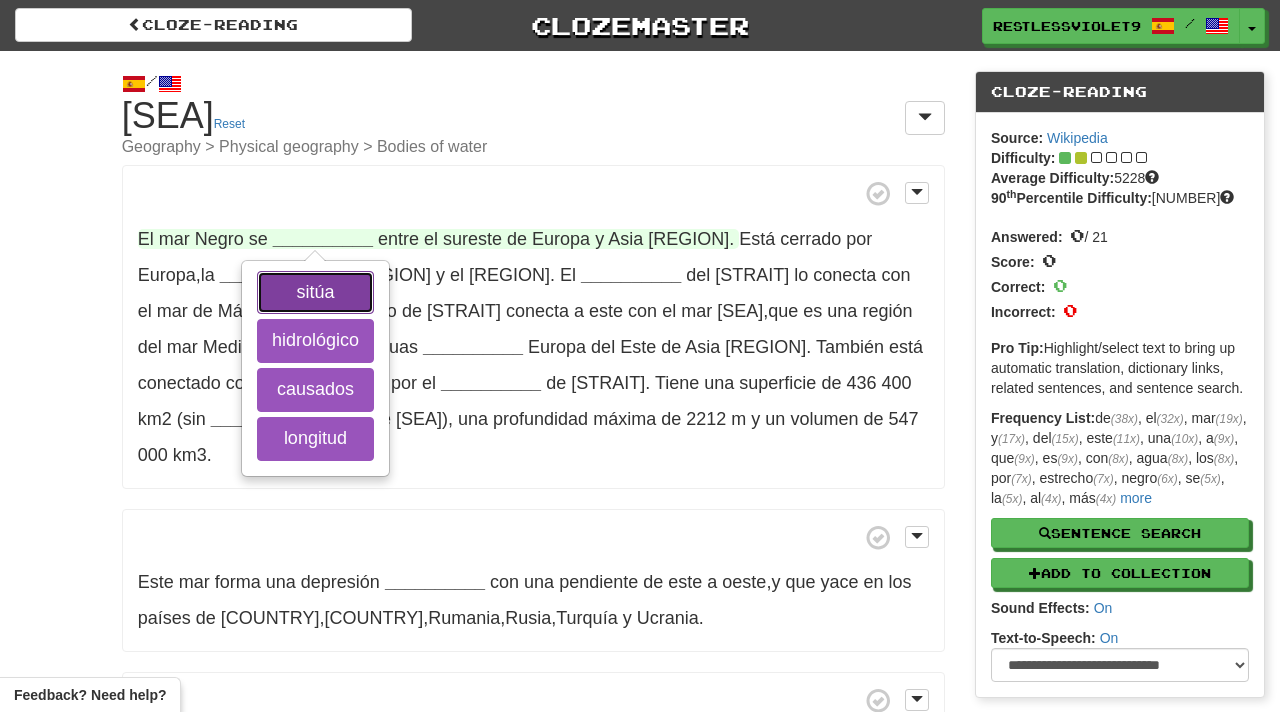 click on "sitúa" at bounding box center (315, 293) 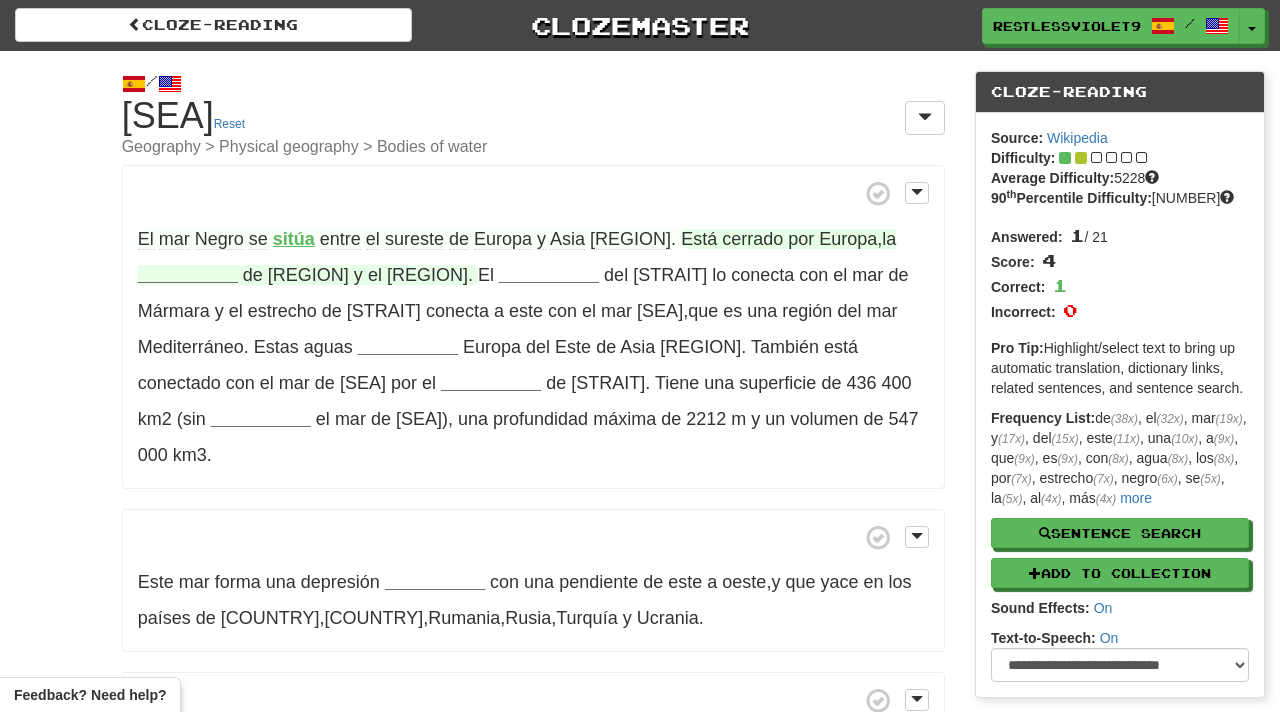 click on "__________" at bounding box center (188, 275) 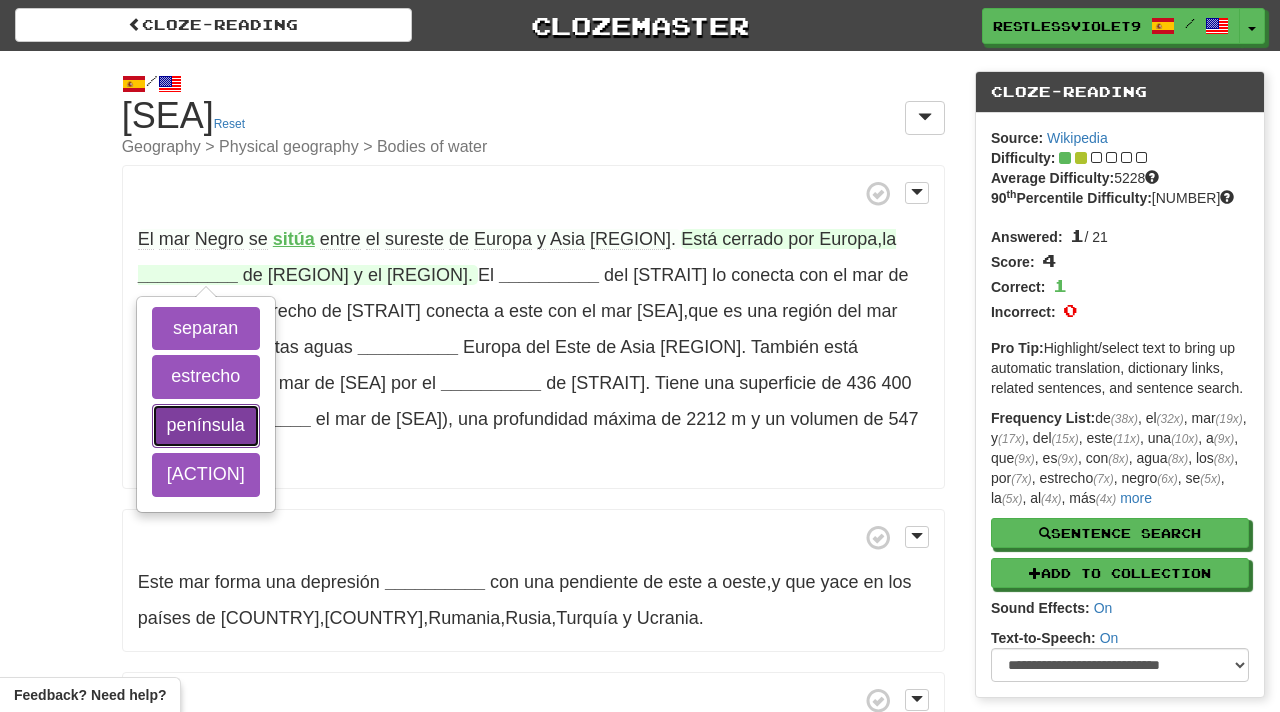 click on "península" at bounding box center (206, 426) 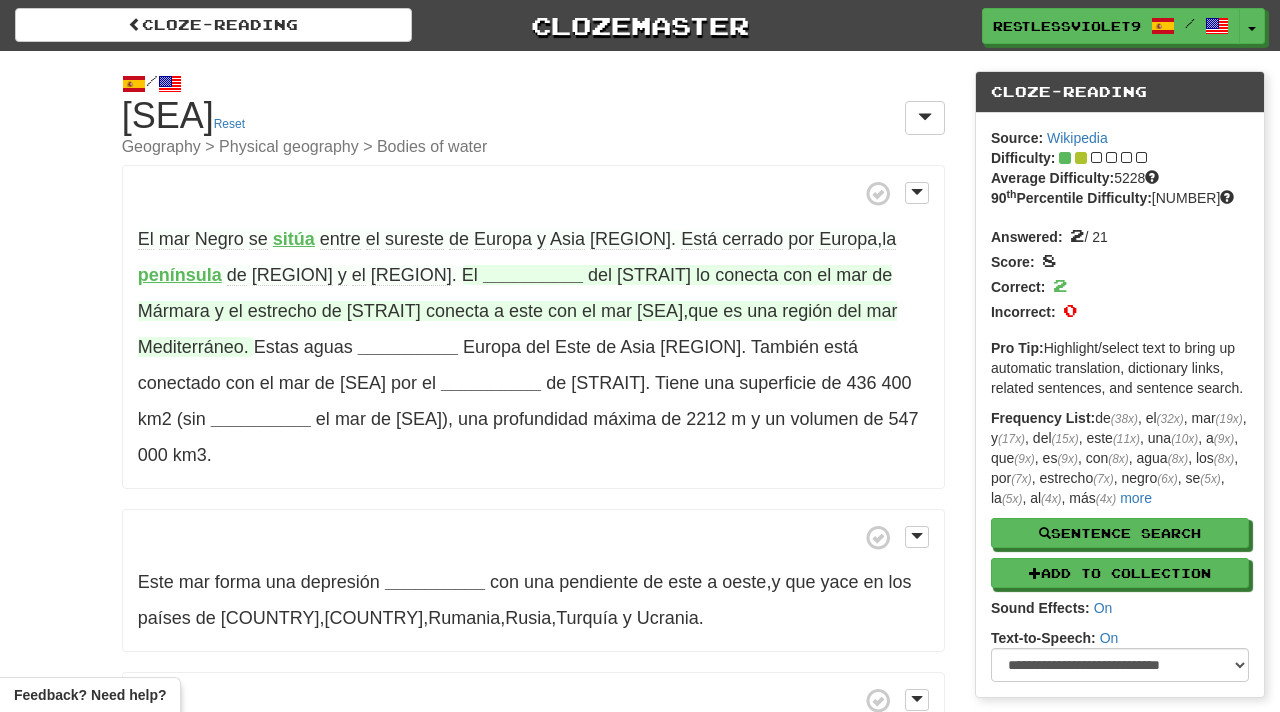 click on "__________" at bounding box center (533, 275) 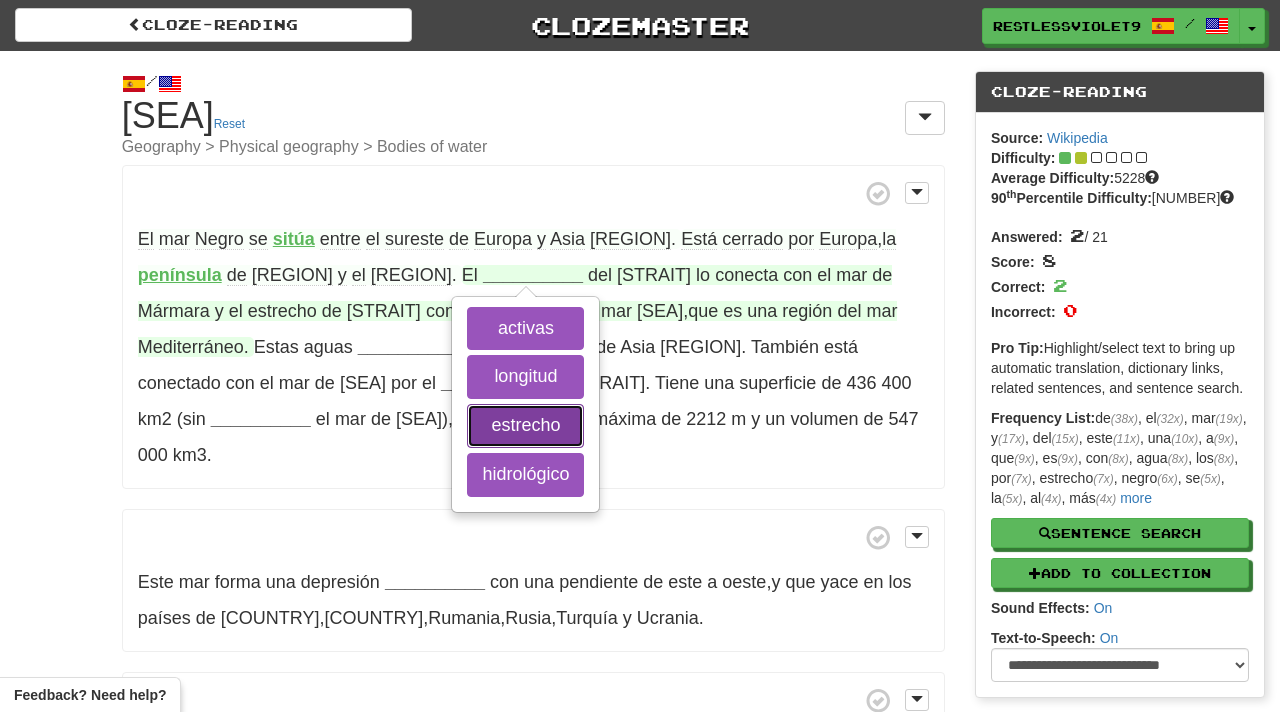 click on "estrecho" at bounding box center [525, 426] 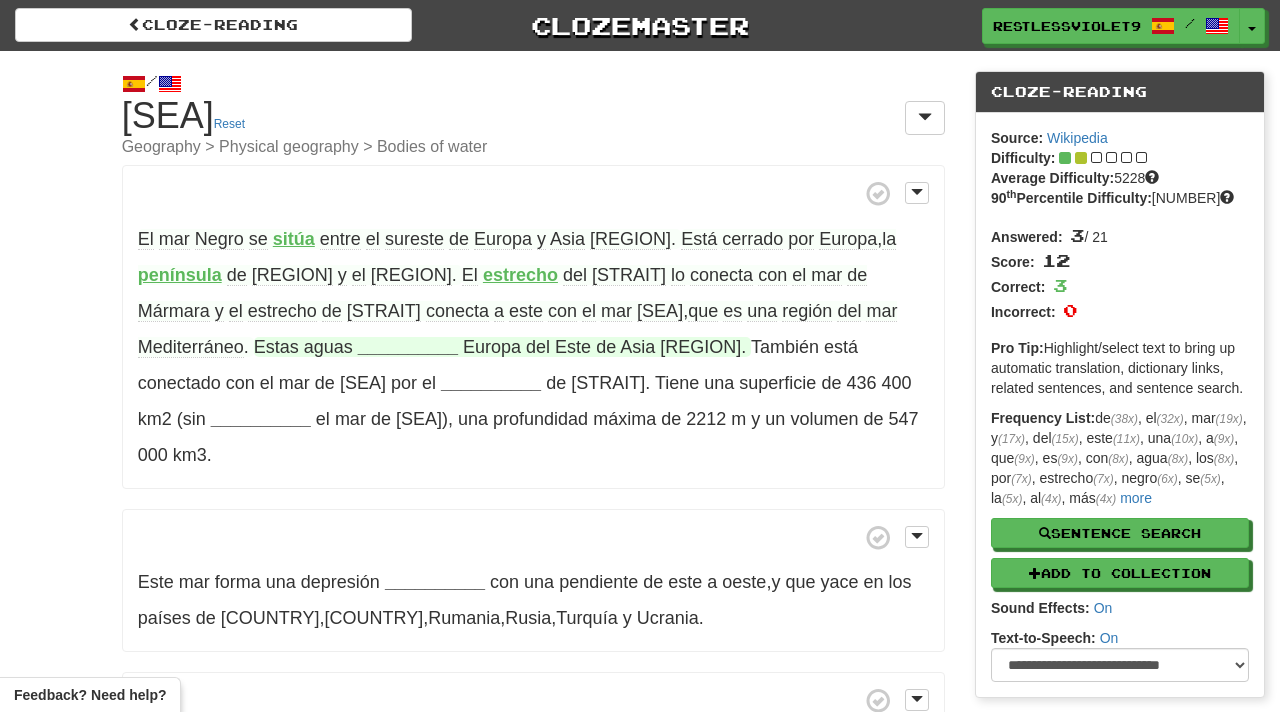 click on "__________" at bounding box center [408, 347] 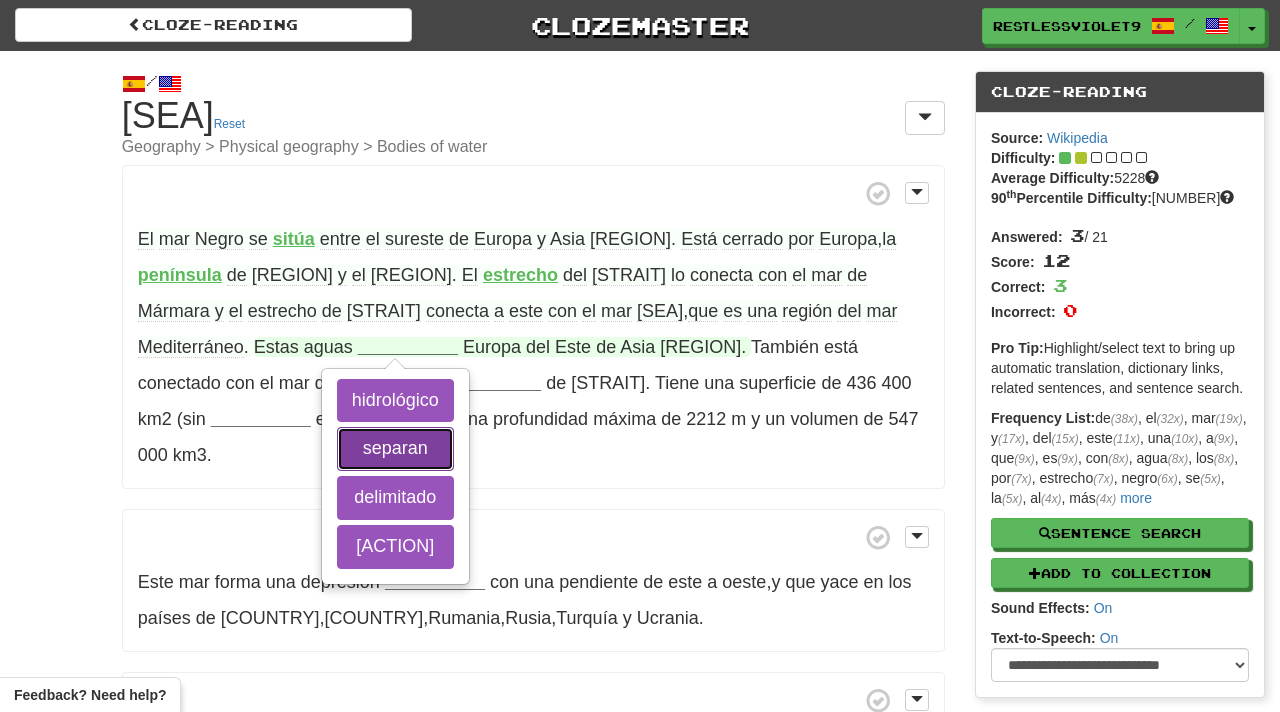 click on "separan" at bounding box center (395, 449) 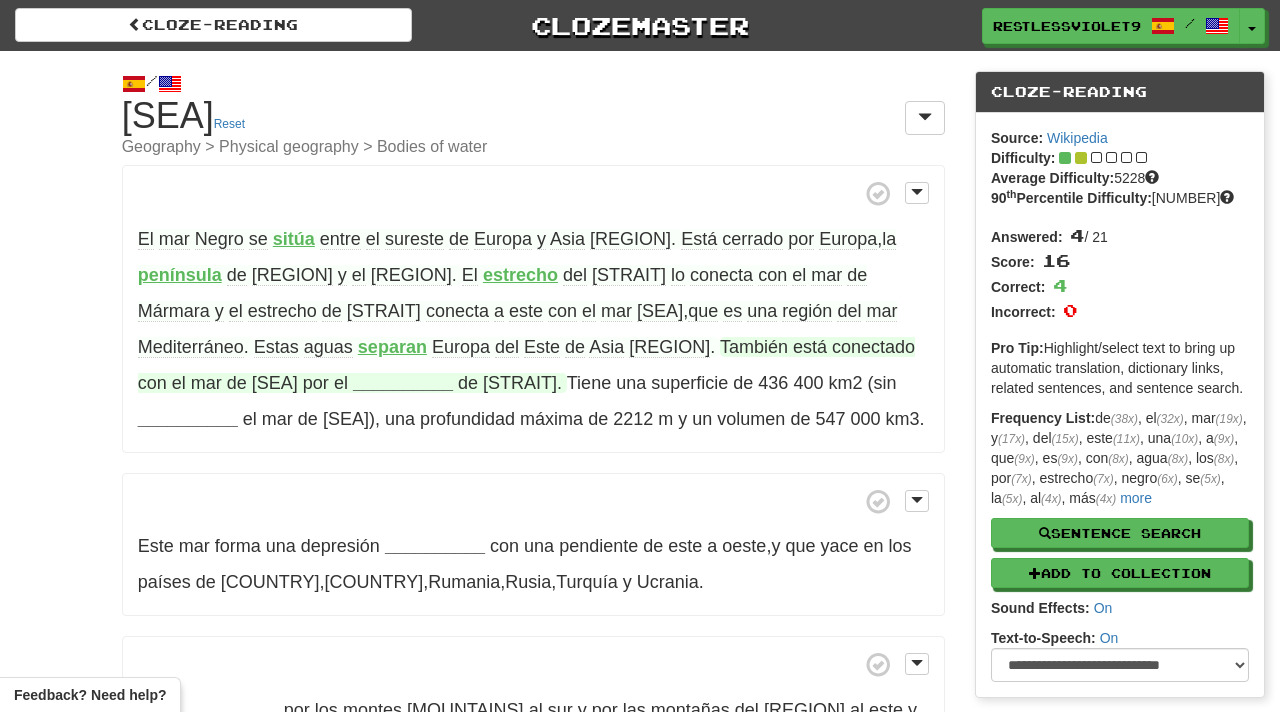 click on "__________" at bounding box center [403, 383] 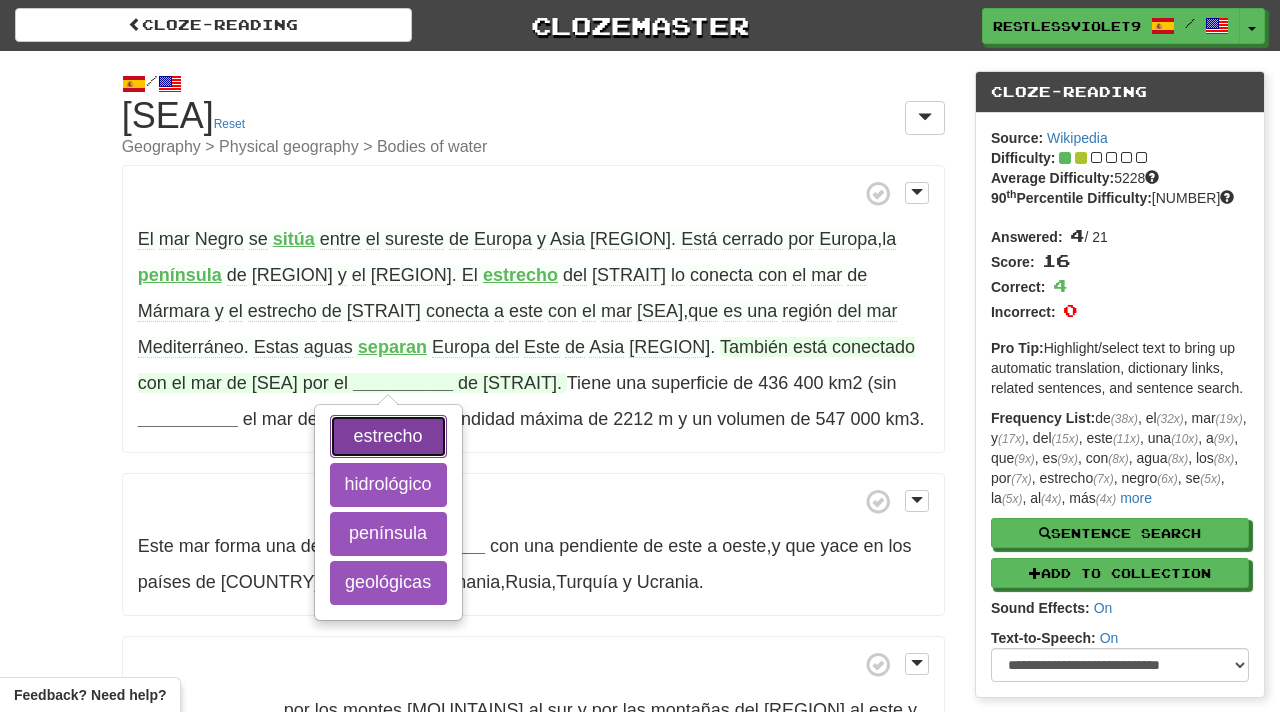 click on "estrecho" at bounding box center (388, 437) 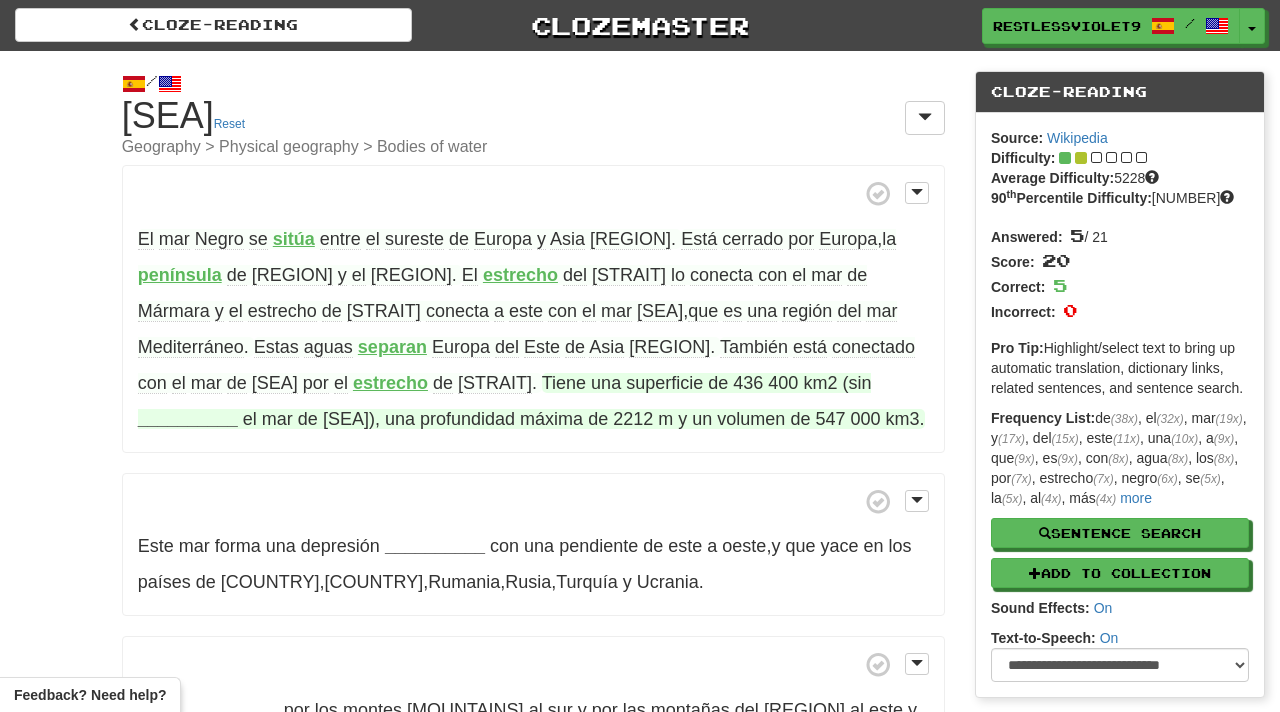 click on "__________" at bounding box center [188, 419] 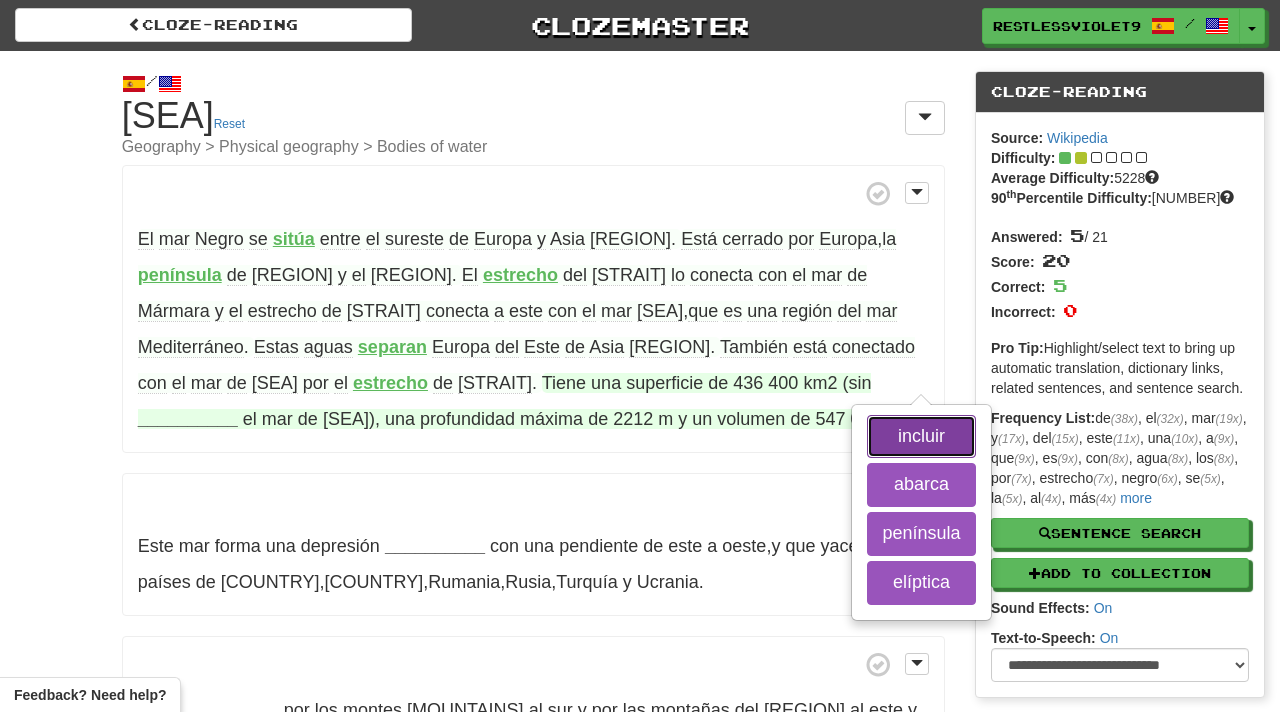 click on "incluir" at bounding box center [921, 437] 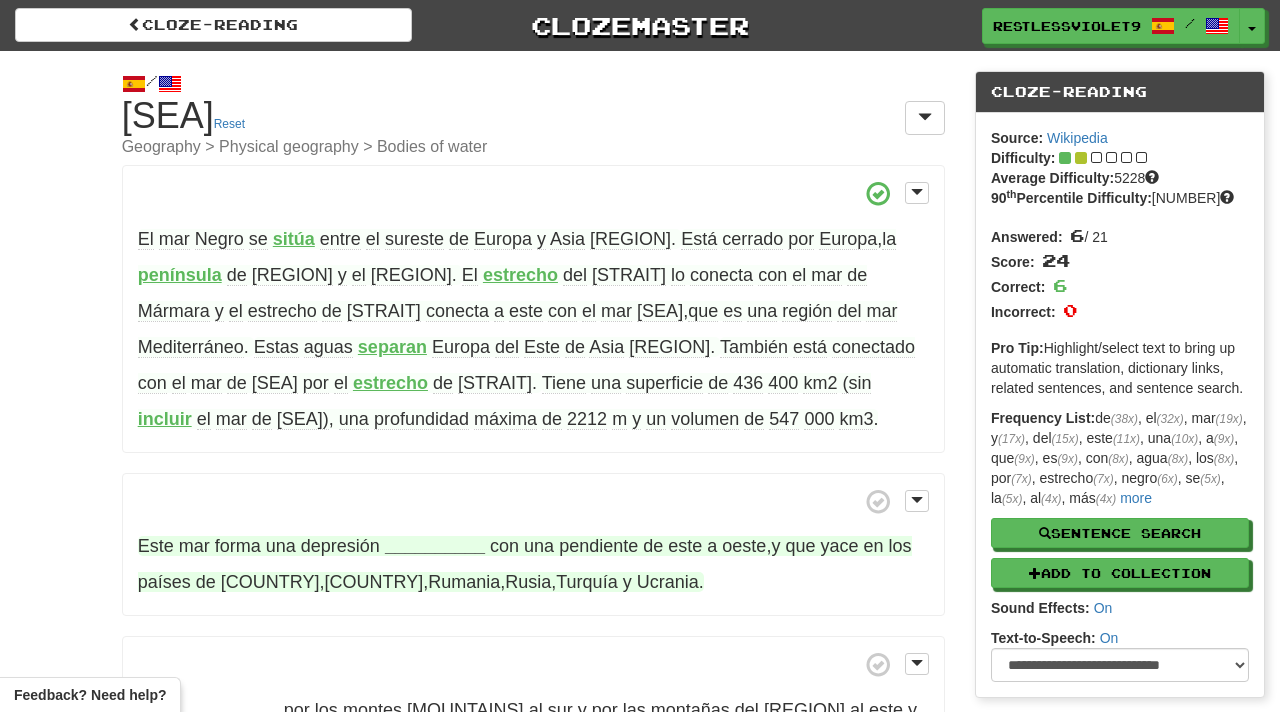 click on "__________" at bounding box center (435, 546) 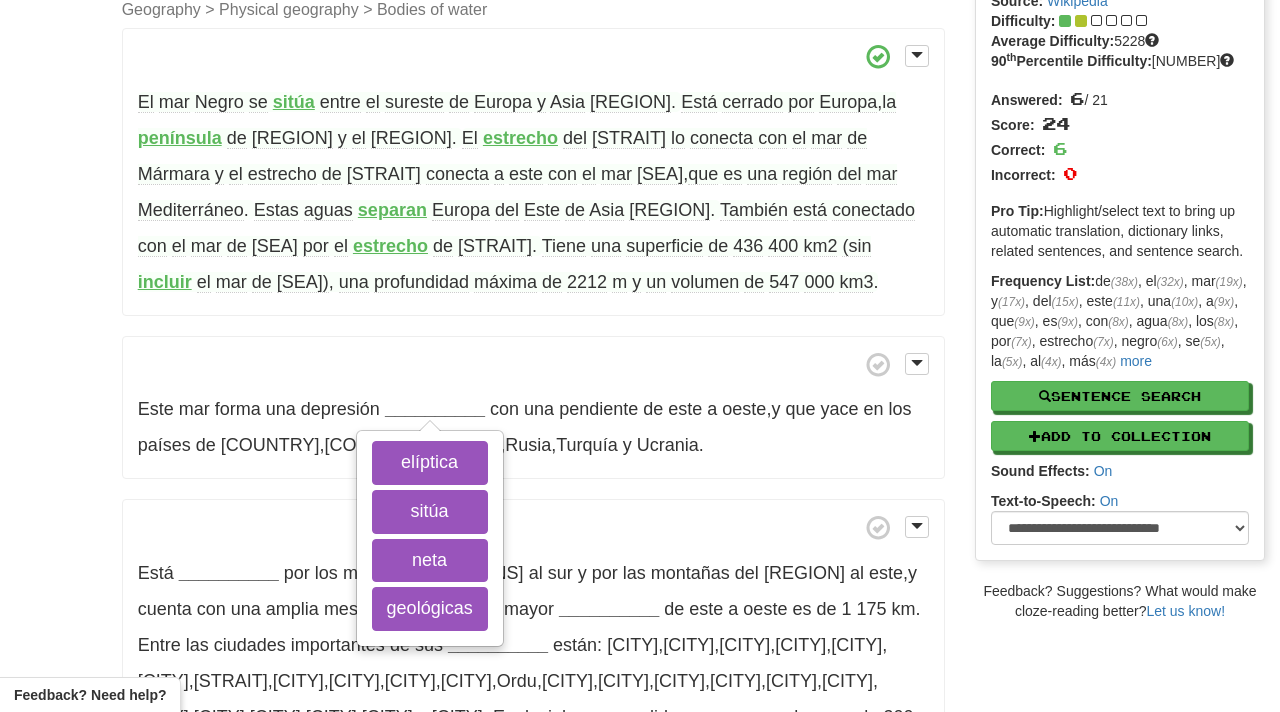 scroll, scrollTop: 138, scrollLeft: 0, axis: vertical 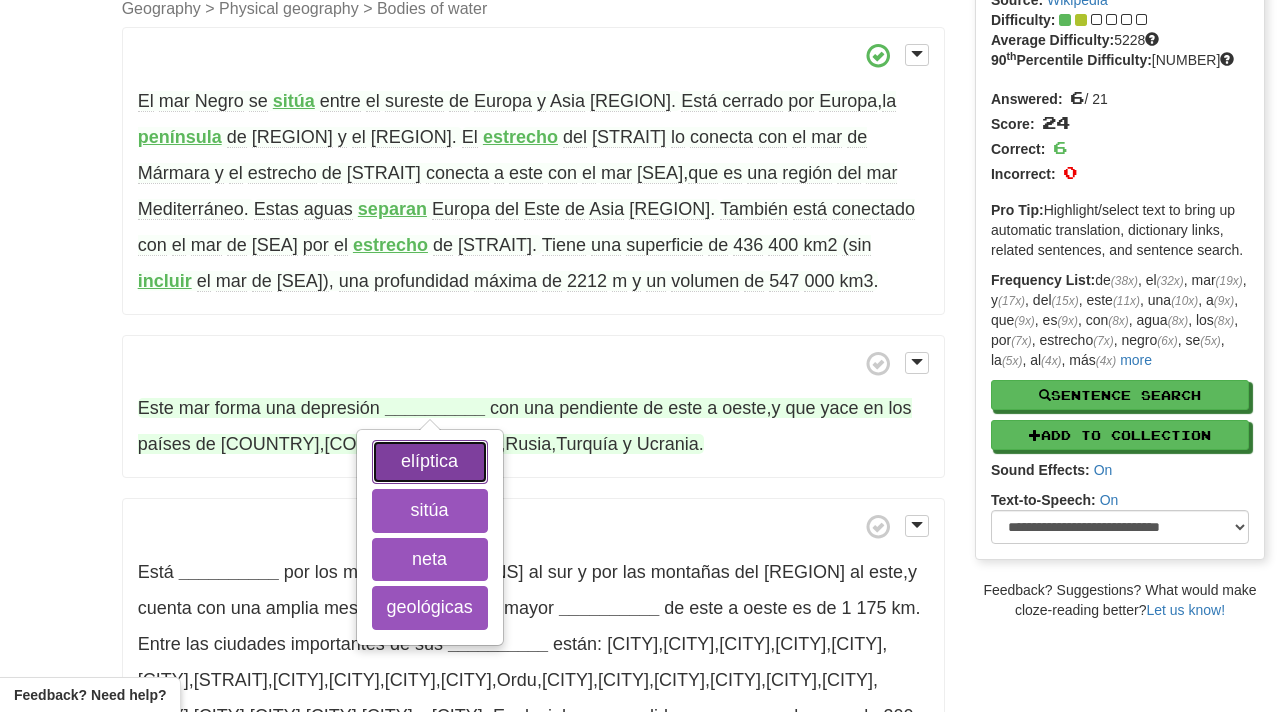 click on "elíptica" at bounding box center [430, 462] 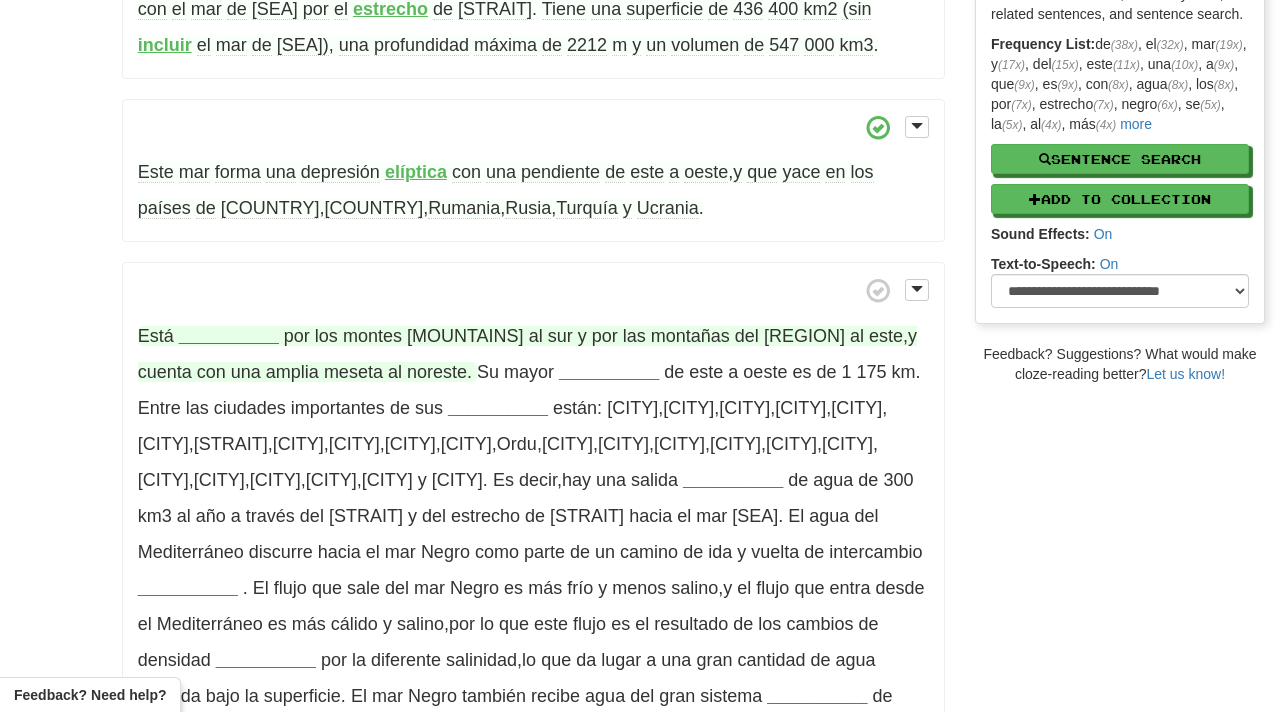 scroll, scrollTop: 378, scrollLeft: 0, axis: vertical 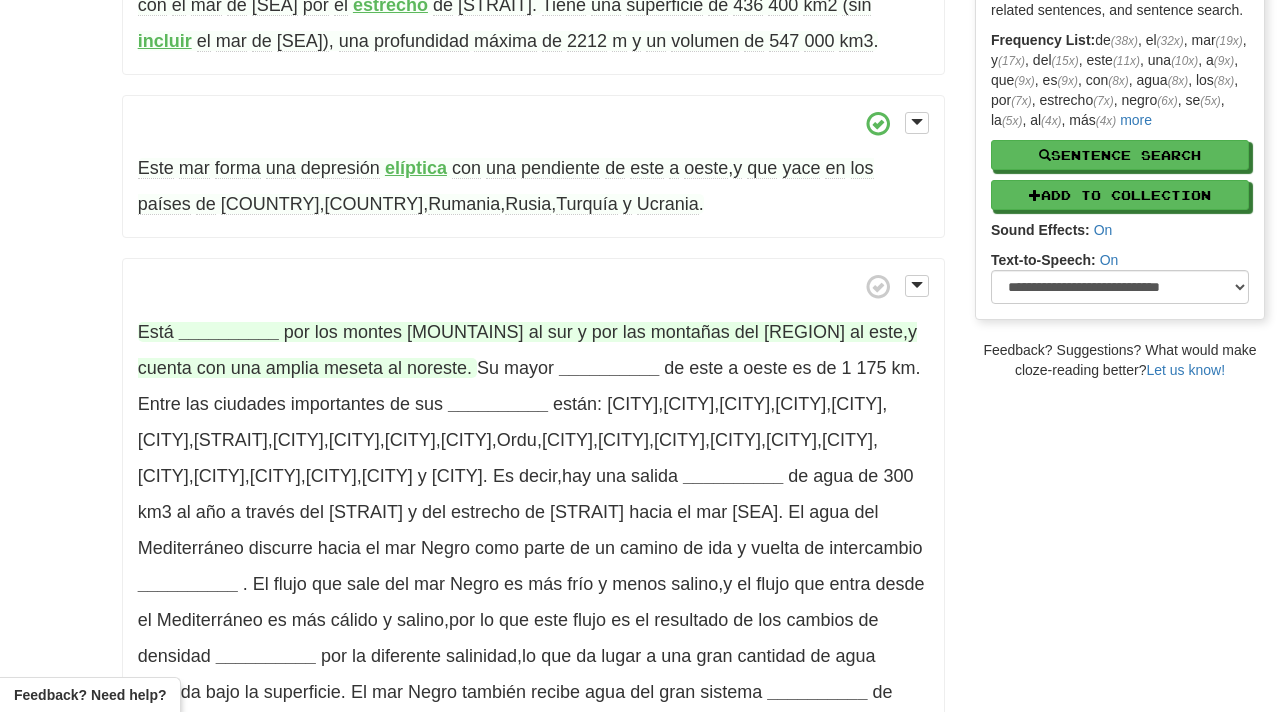 click on "__________" at bounding box center [229, 332] 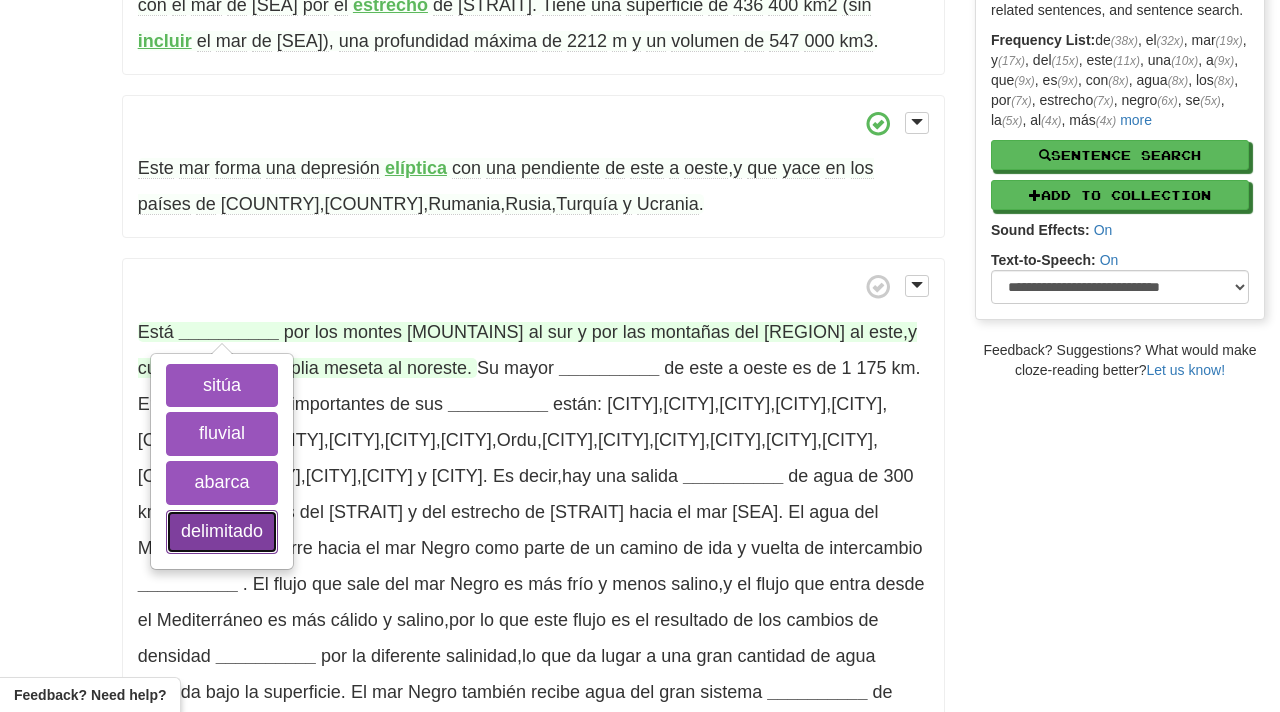 click on "delimitado" at bounding box center (222, 532) 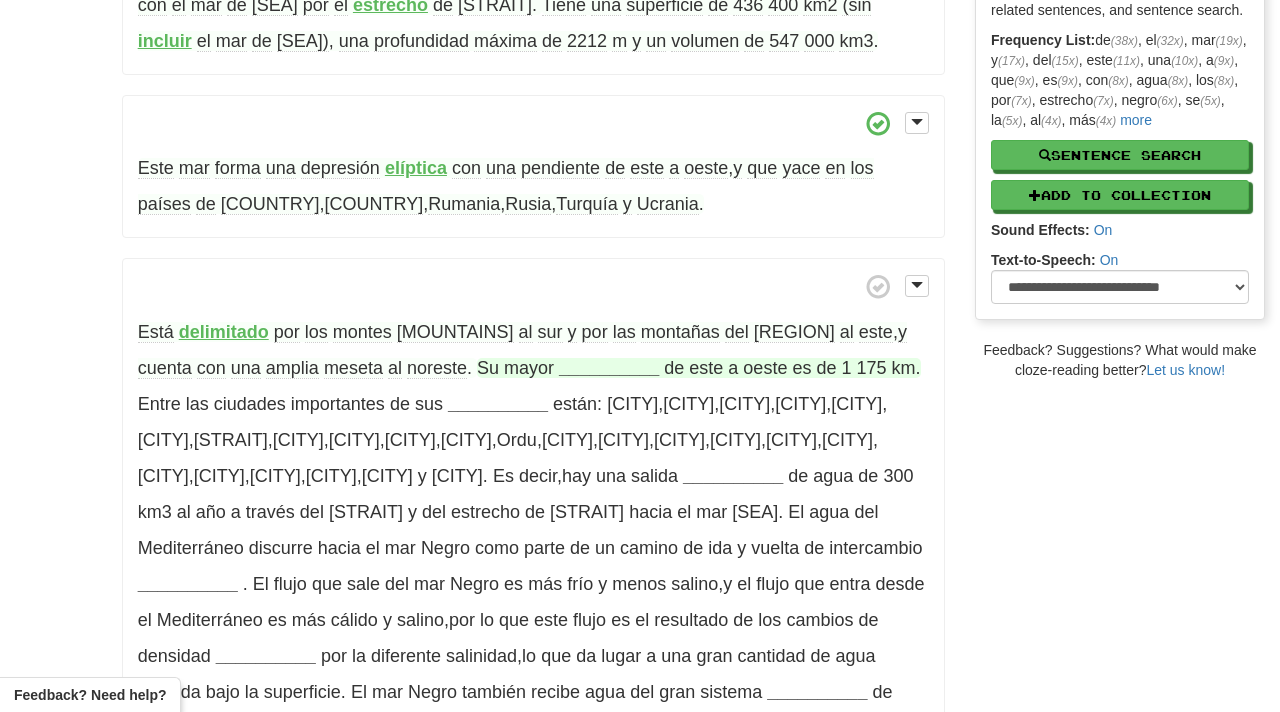 click on "__________" at bounding box center [609, 368] 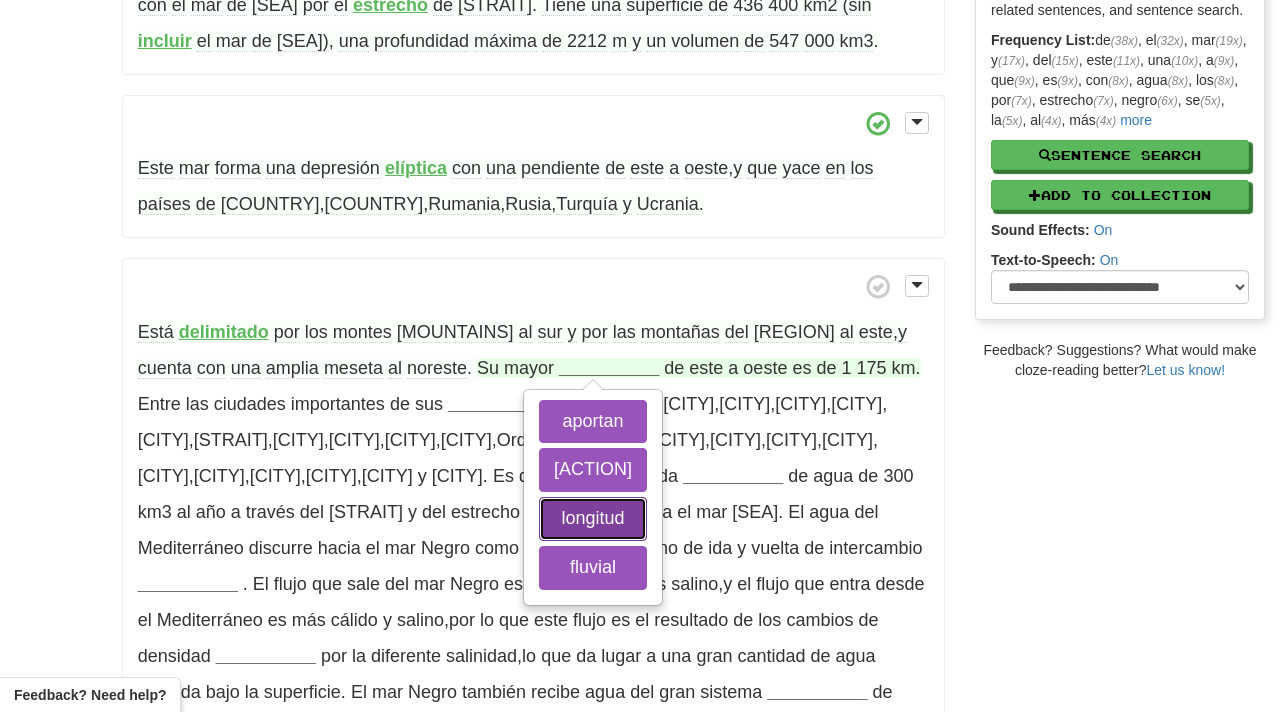 click on "longitud" at bounding box center [593, 519] 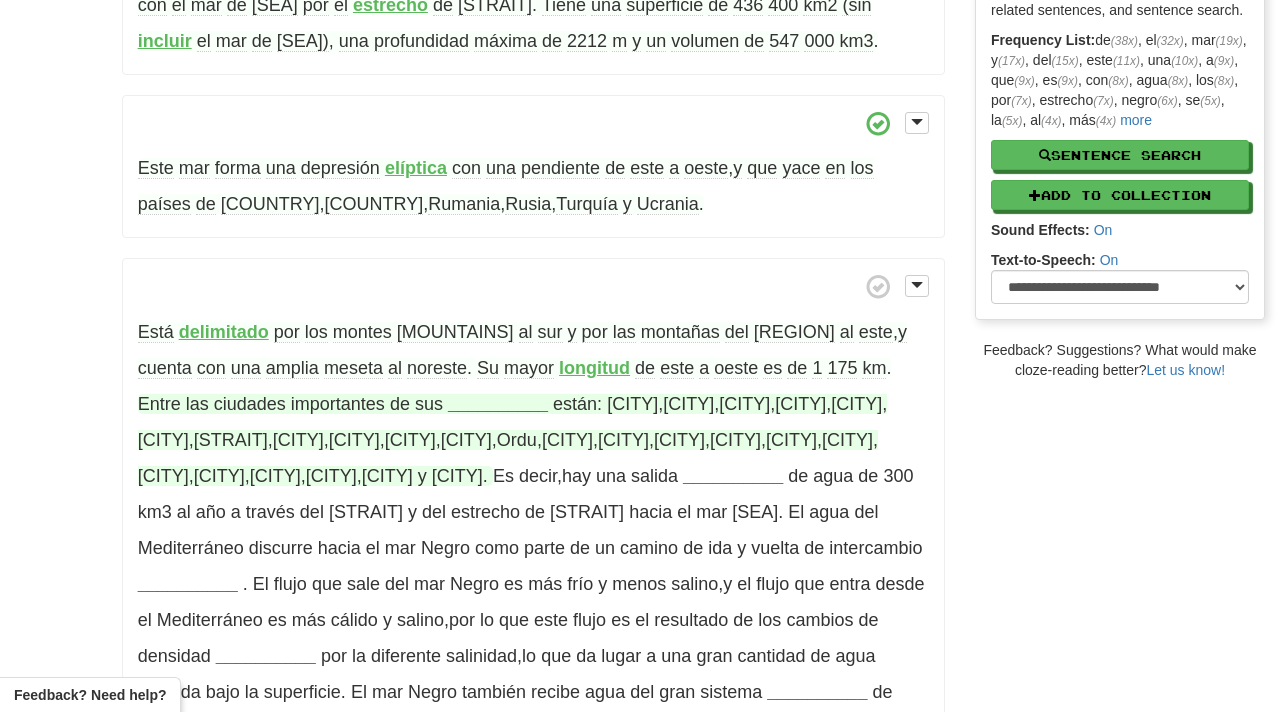 click on "__________" at bounding box center [498, 404] 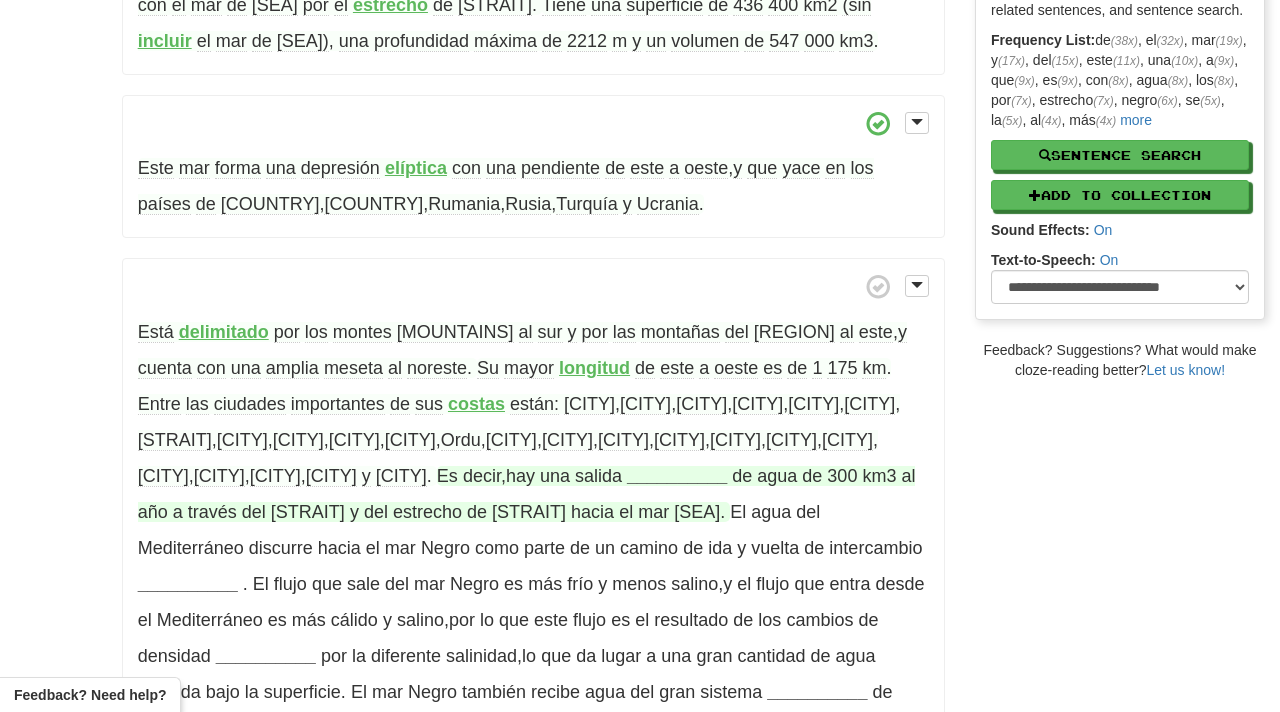 click on "__________" at bounding box center (677, 476) 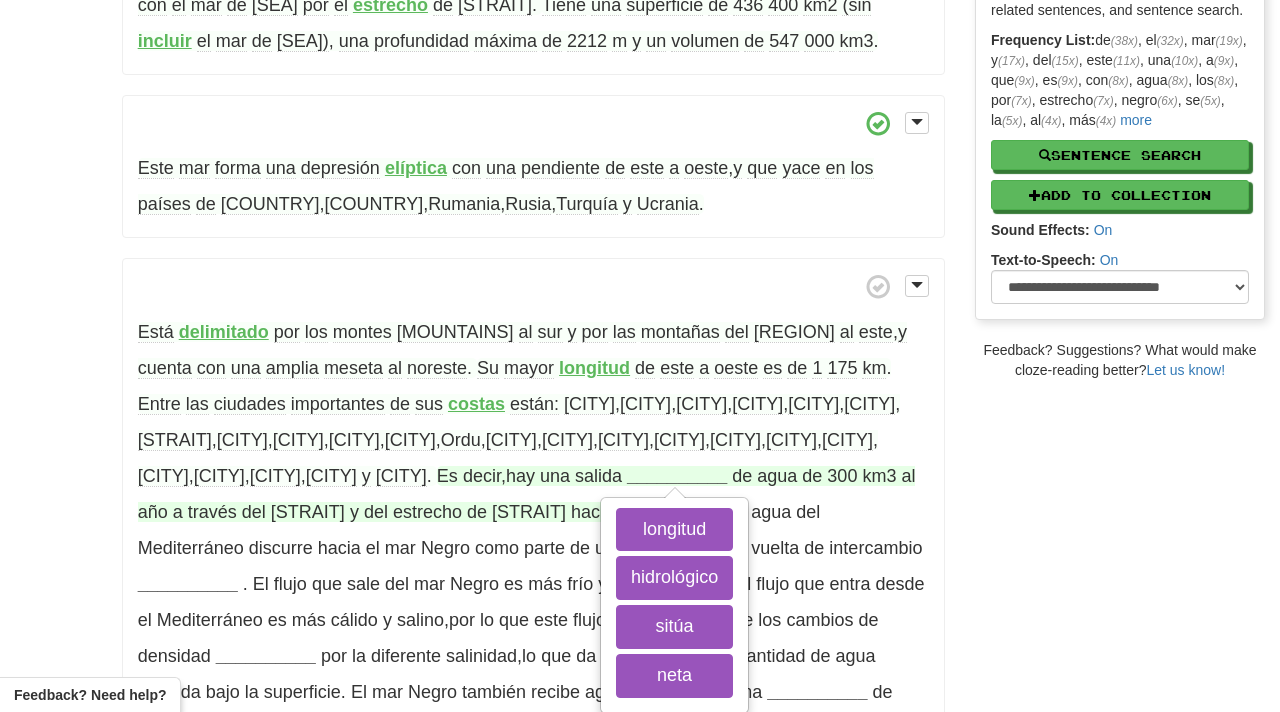 click on "__________" at bounding box center (677, 476) 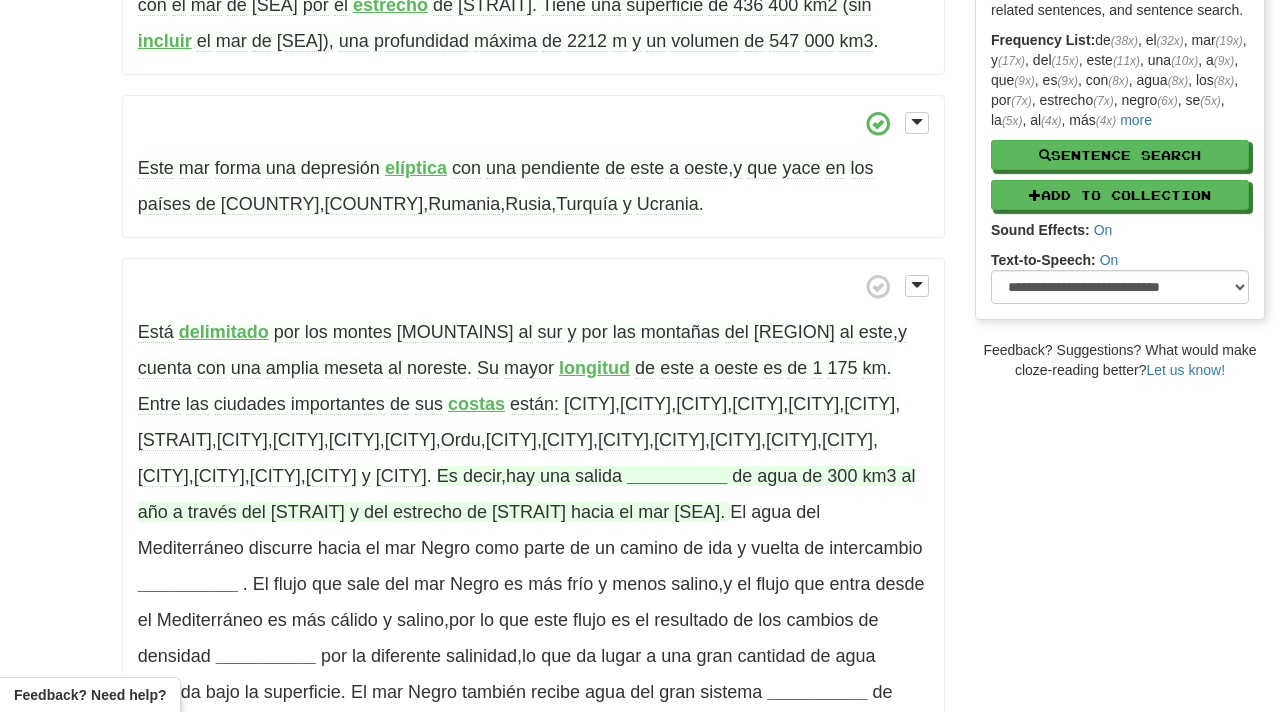 click on "__________" at bounding box center [677, 476] 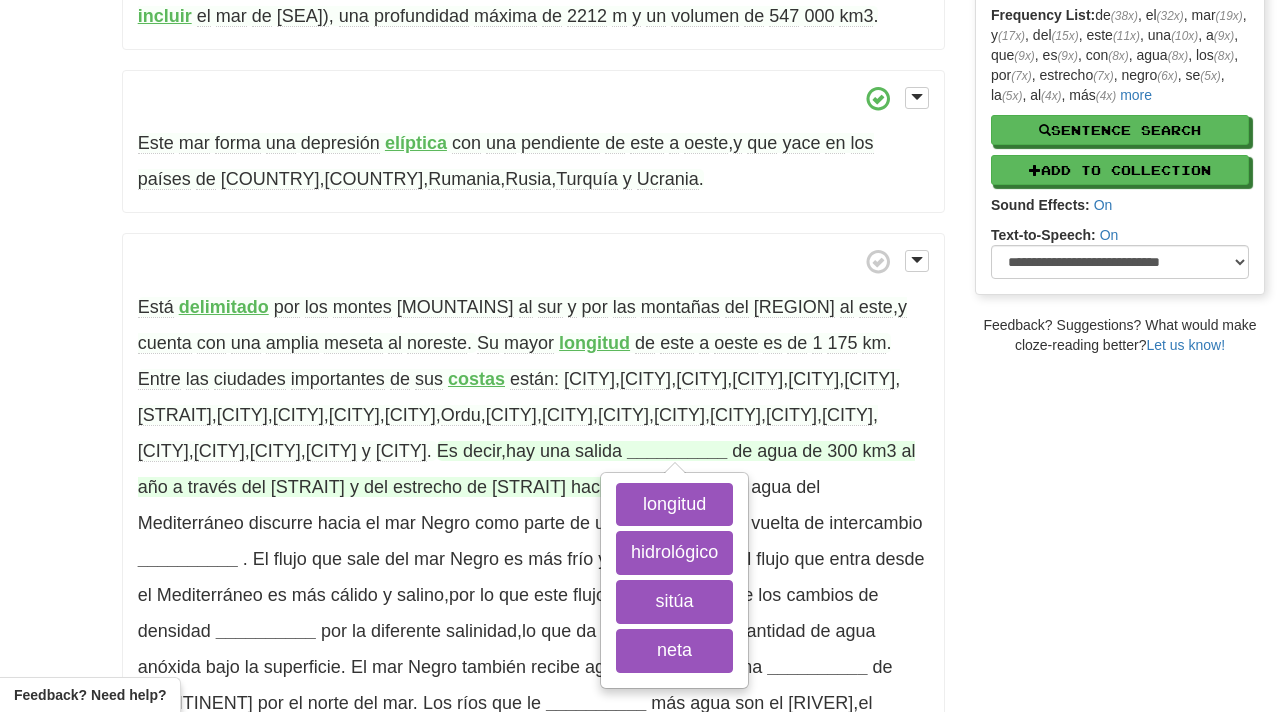 scroll, scrollTop: 408, scrollLeft: 0, axis: vertical 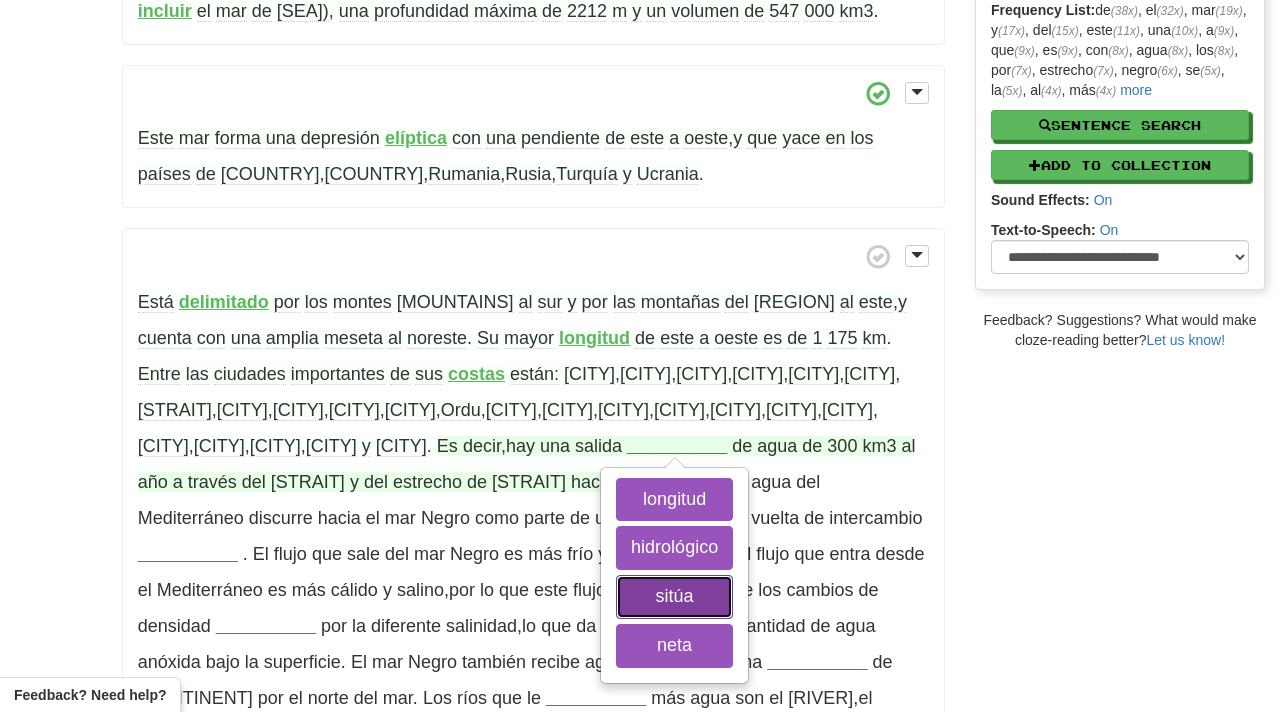 click on "sitúa" at bounding box center (674, 597) 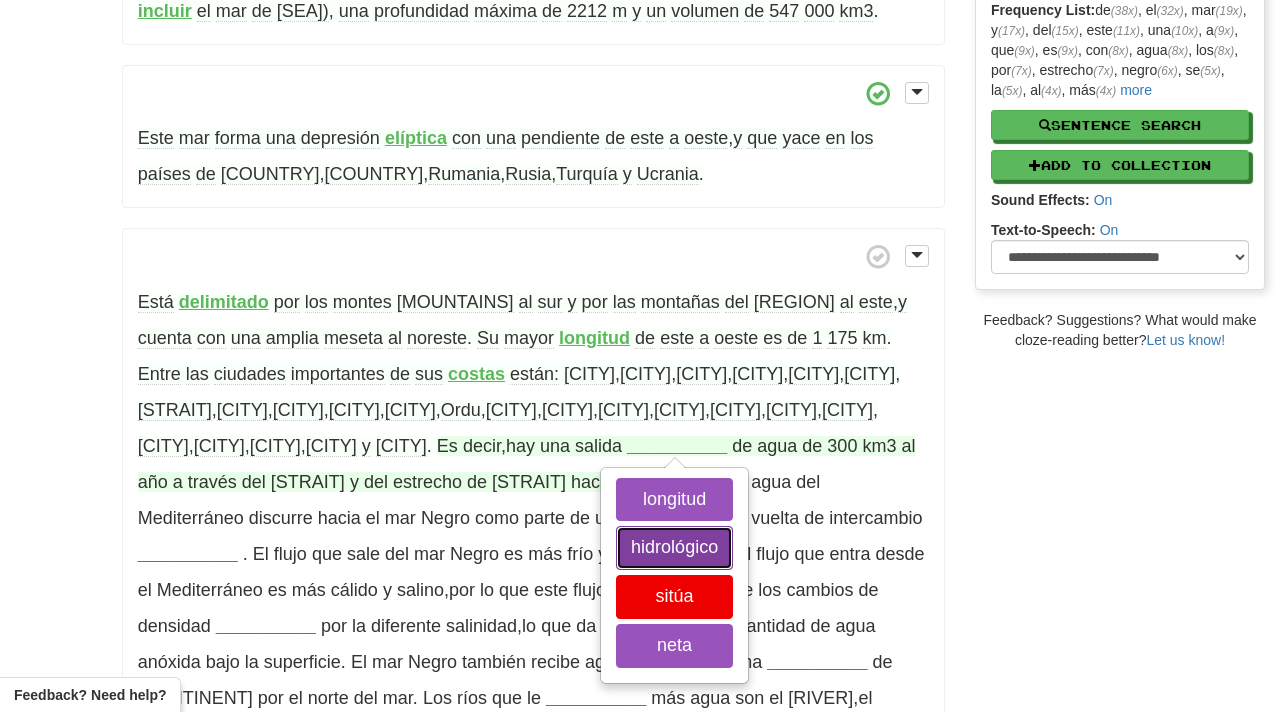 click on "hidrológico" at bounding box center [674, 548] 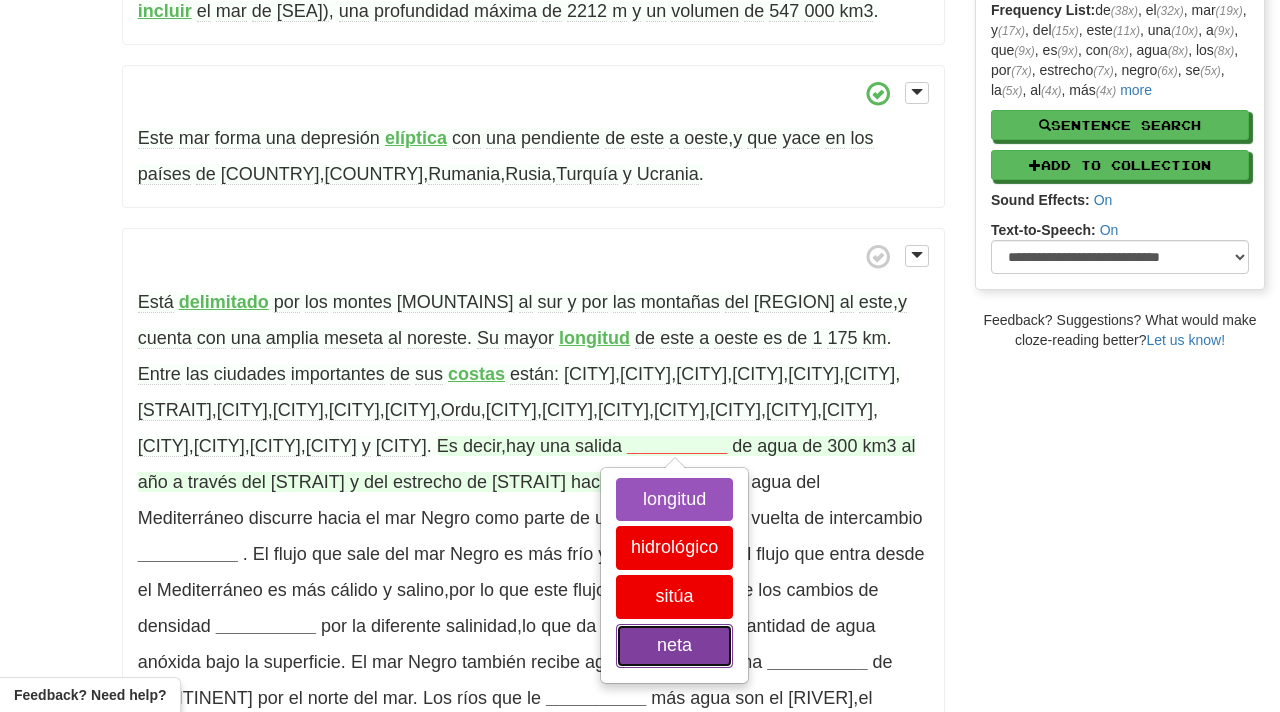 click on "neta" at bounding box center [674, 646] 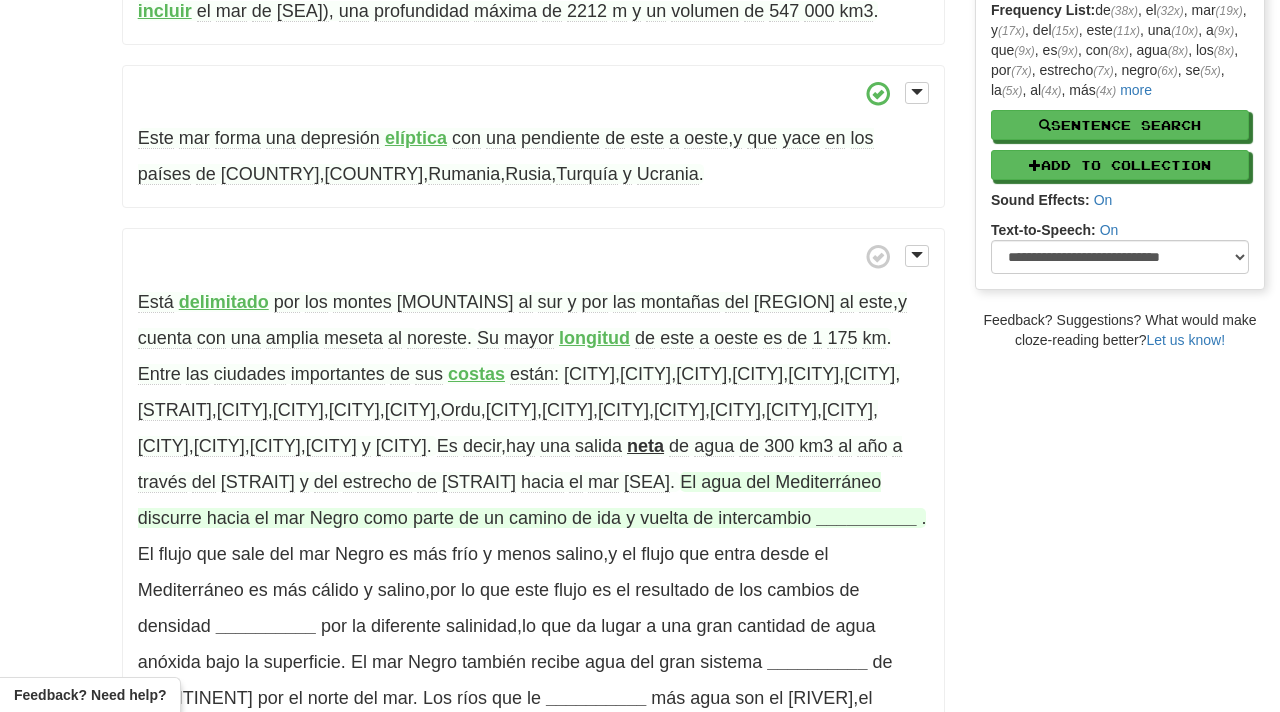 click on "__________" at bounding box center [866, 518] 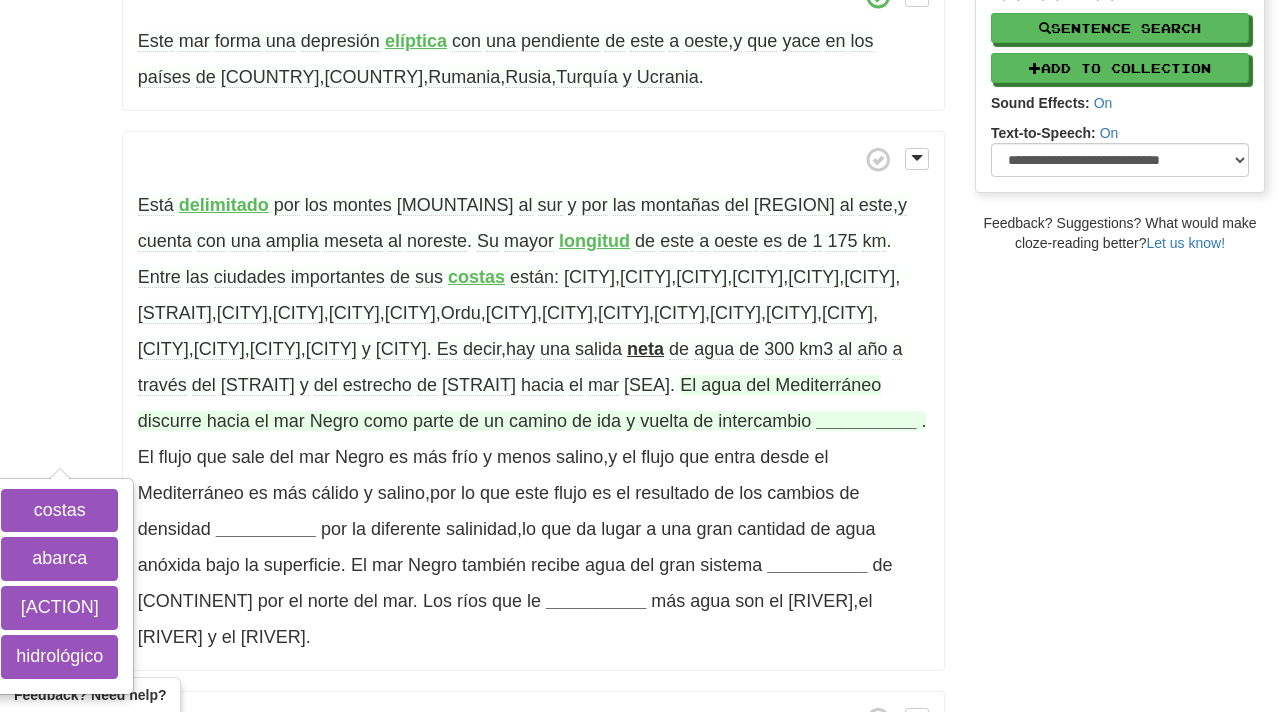 scroll, scrollTop: 510, scrollLeft: 0, axis: vertical 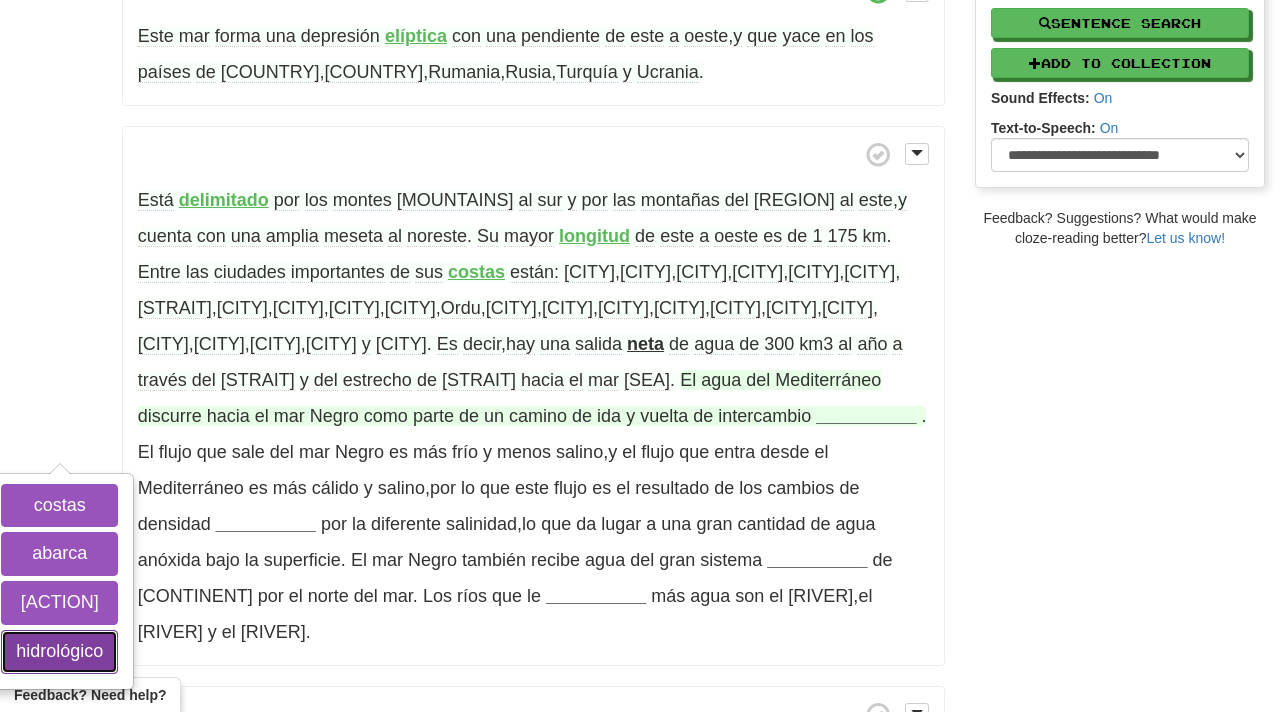 click on "hidrológico" at bounding box center [59, 652] 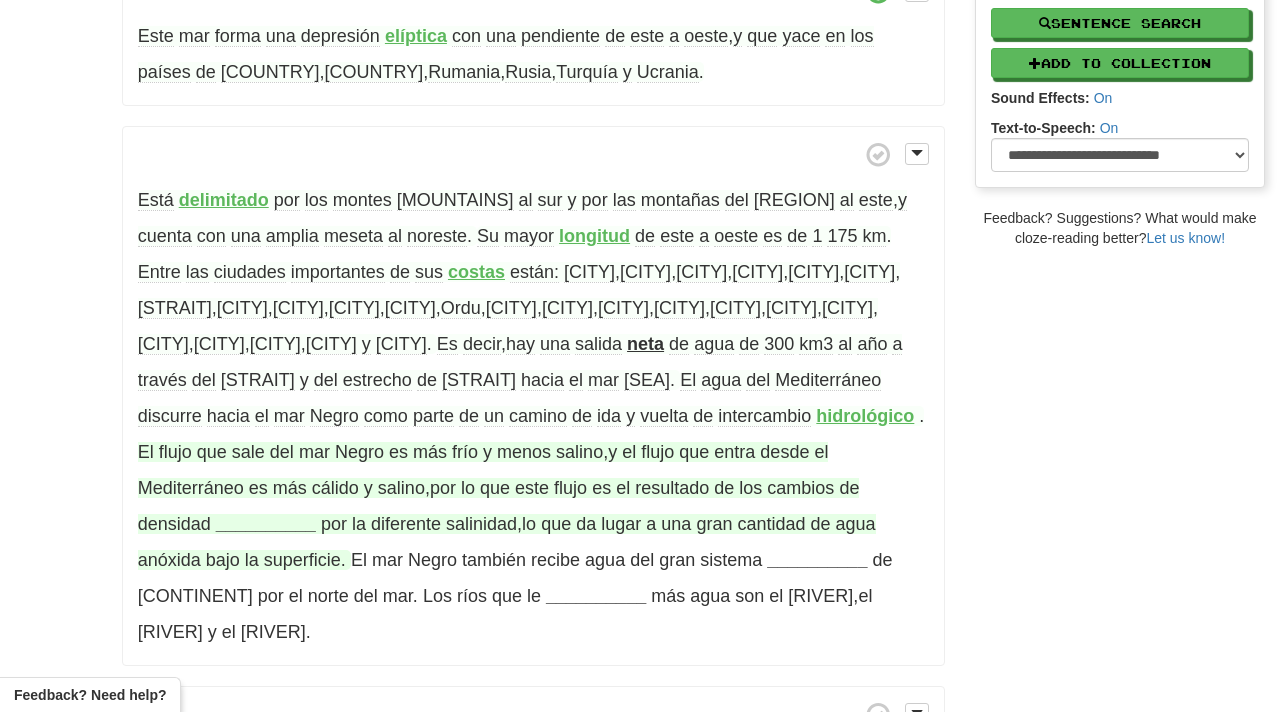click on "__________" at bounding box center [266, 524] 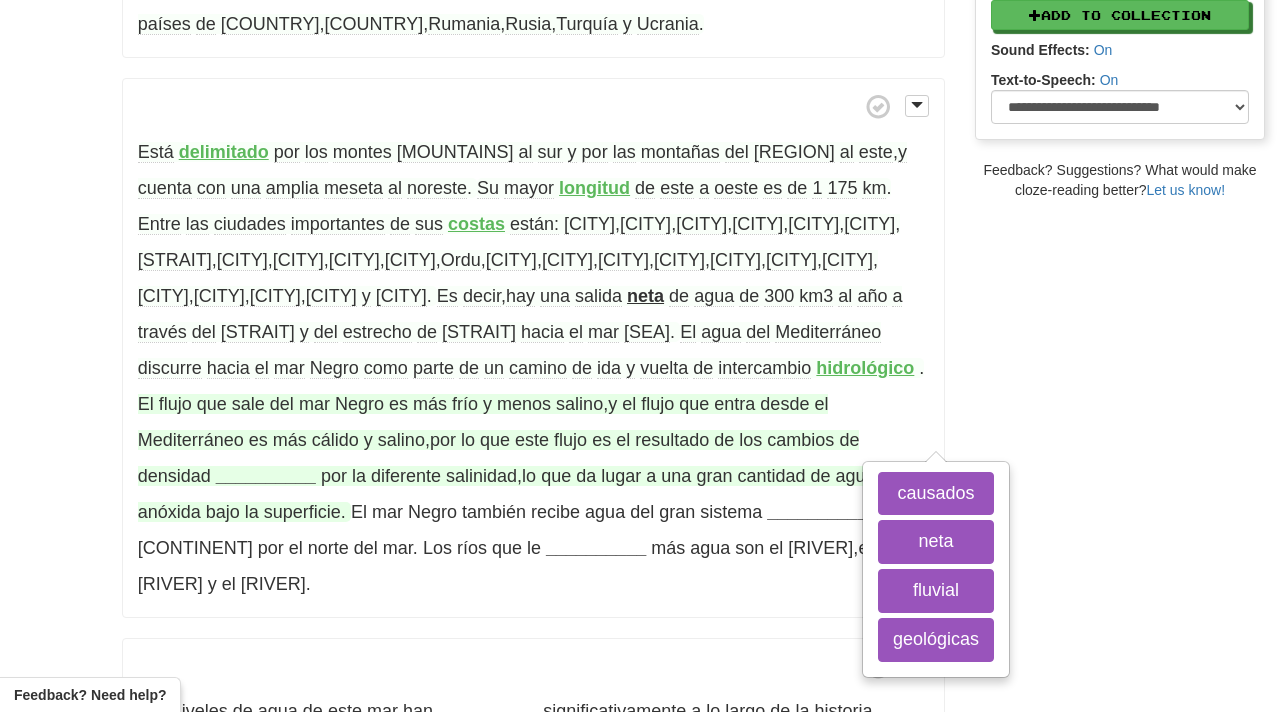 scroll, scrollTop: 560, scrollLeft: 0, axis: vertical 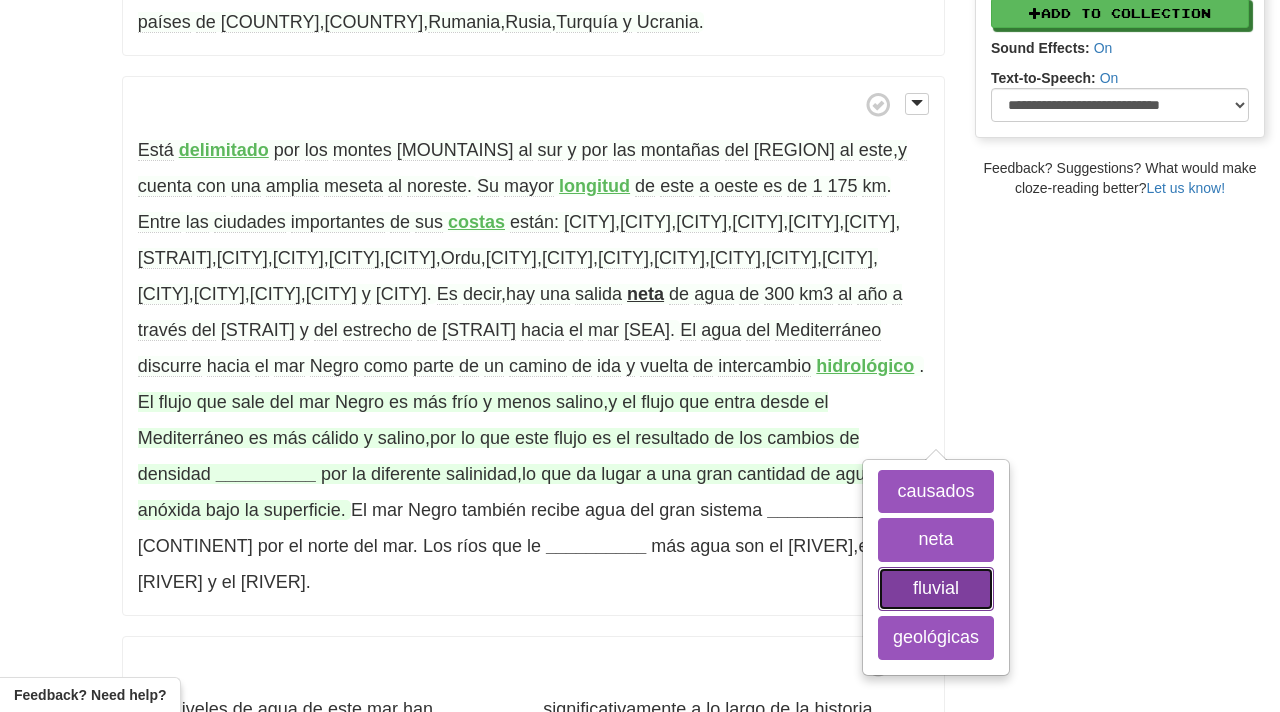 click on "fluvial" at bounding box center (936, 589) 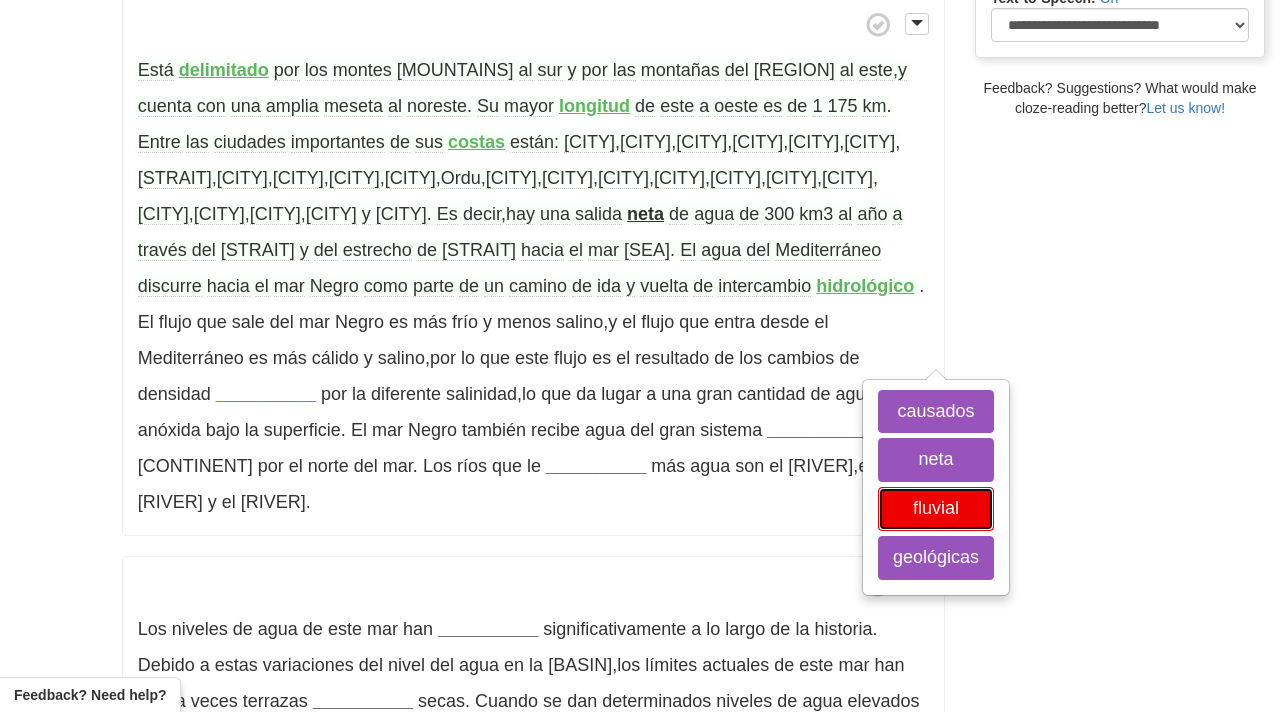 scroll, scrollTop: 642, scrollLeft: 0, axis: vertical 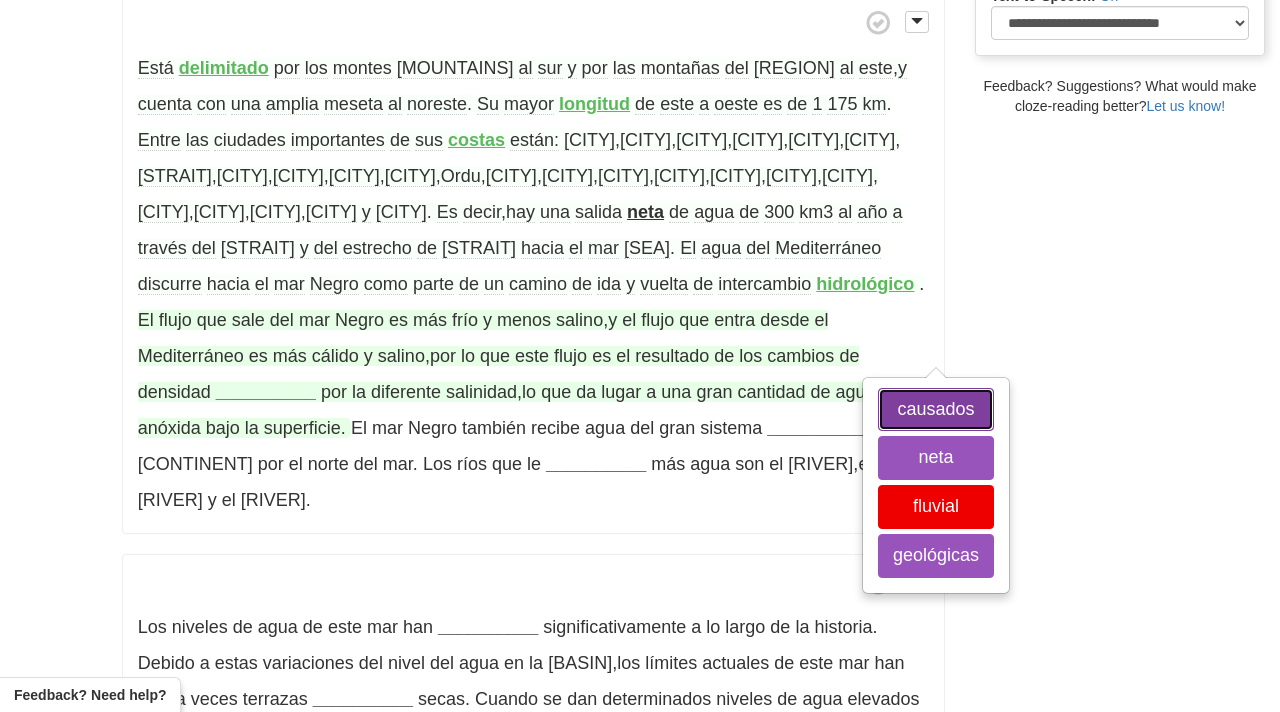 click on "causados" at bounding box center [936, 410] 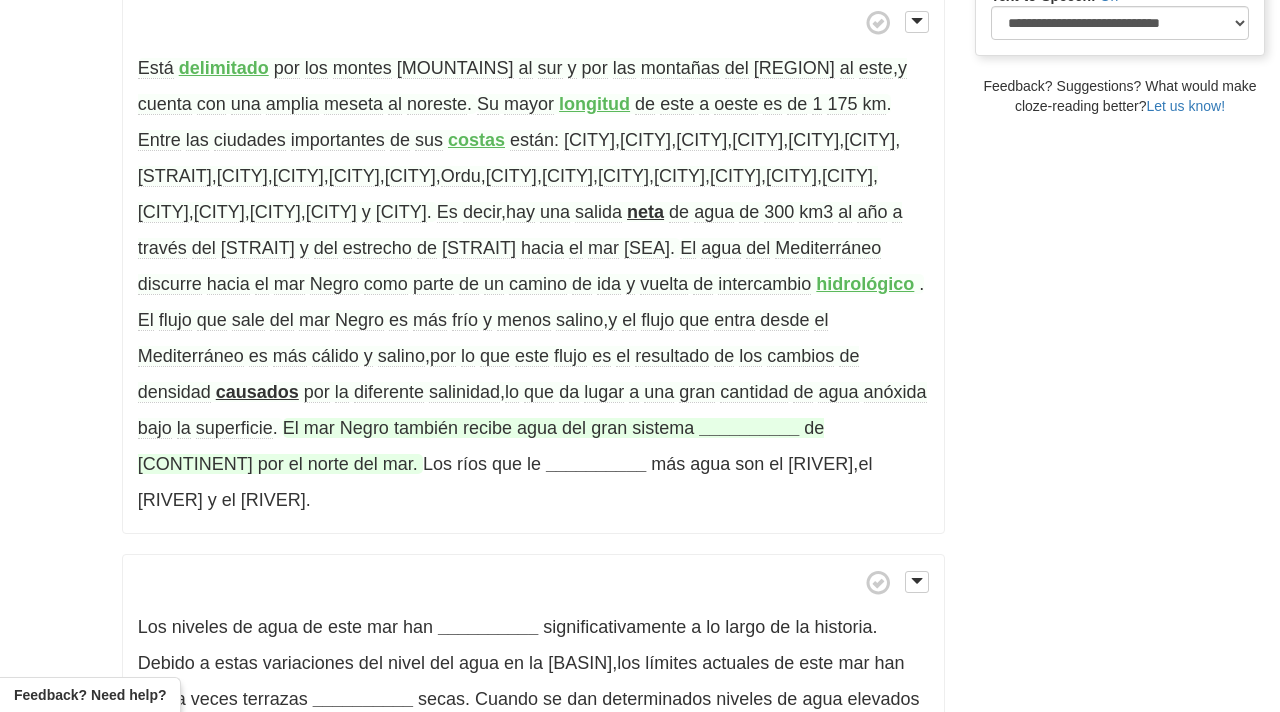 click on "__________" at bounding box center [749, 428] 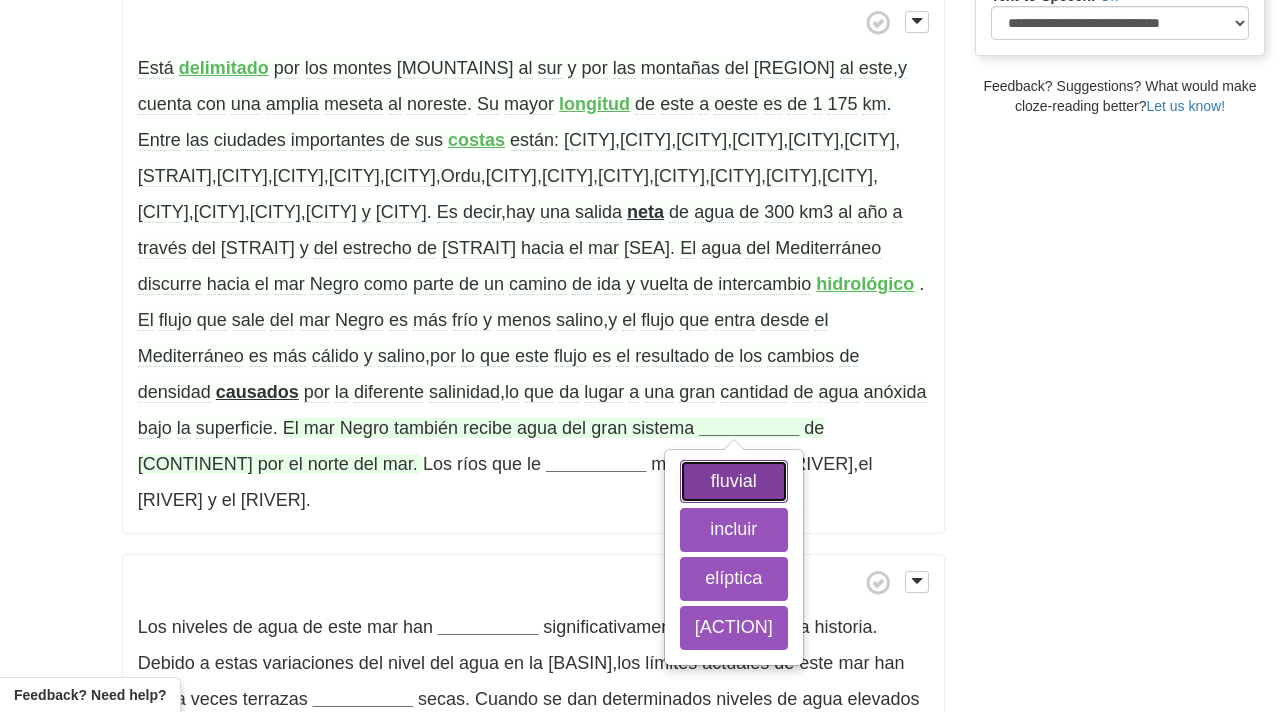 click on "fluvial" at bounding box center (734, 482) 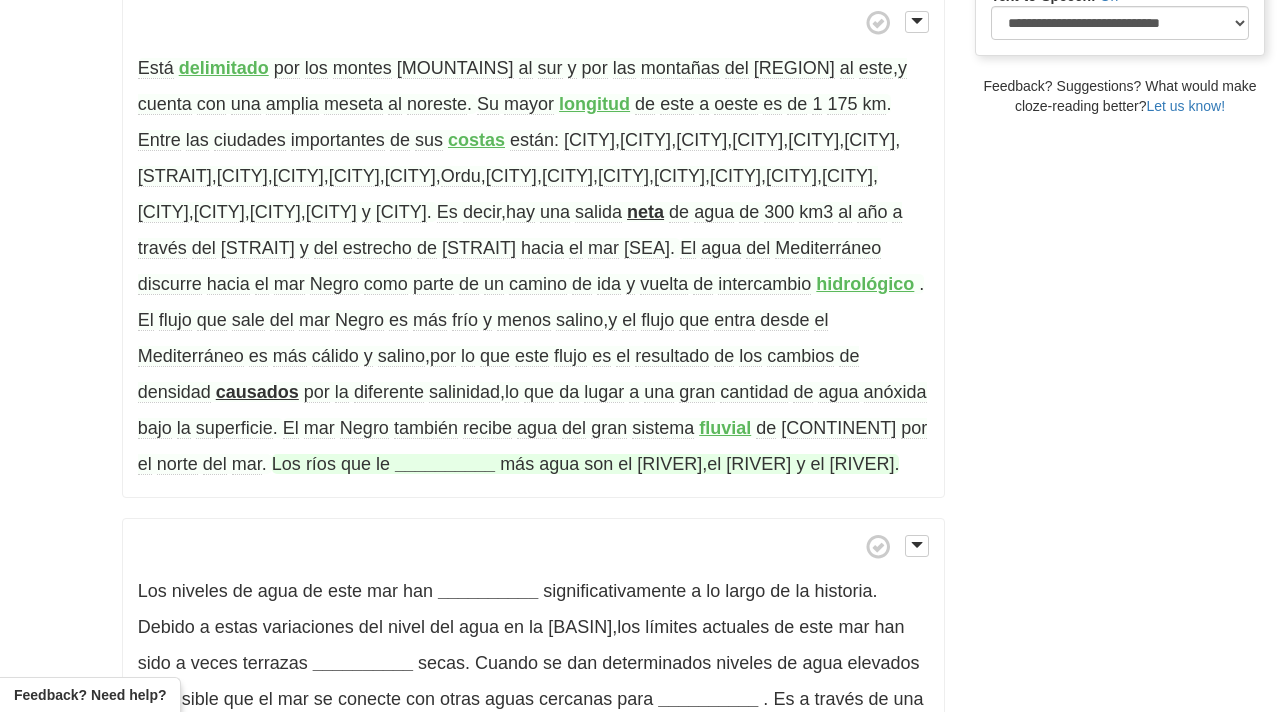 click on "__________" at bounding box center (445, 464) 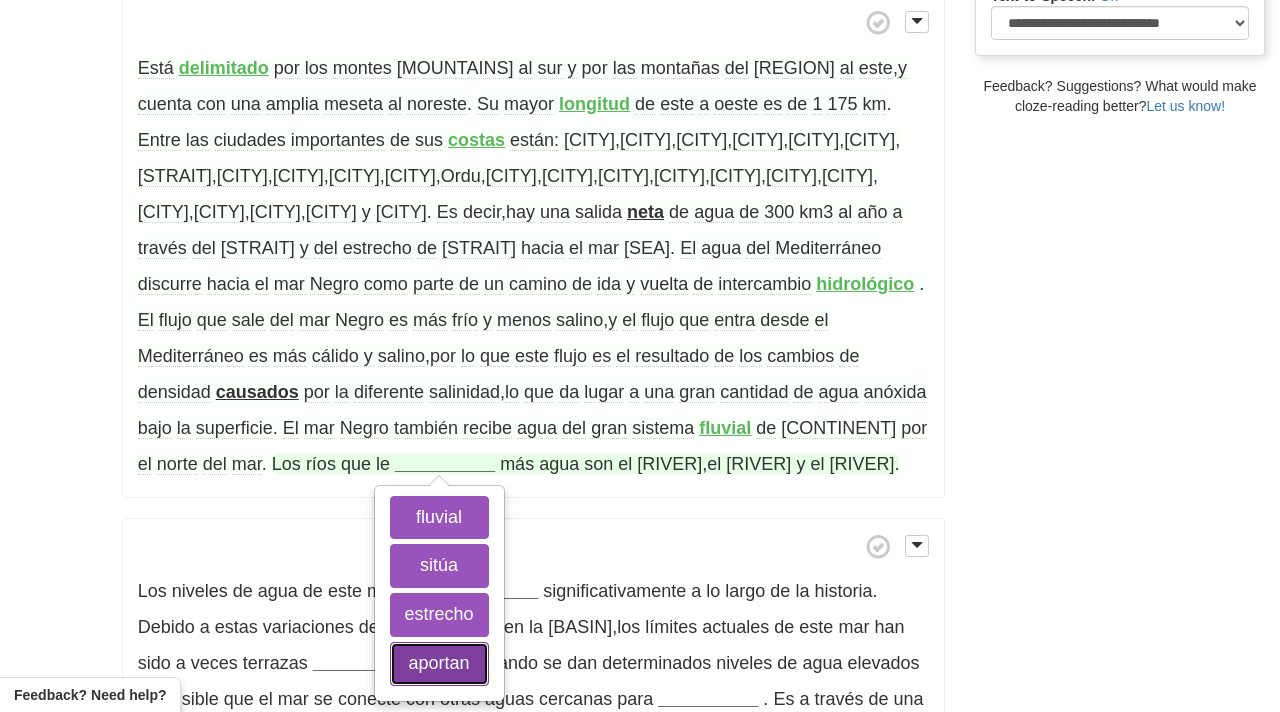 click on "aportan" at bounding box center [439, 664] 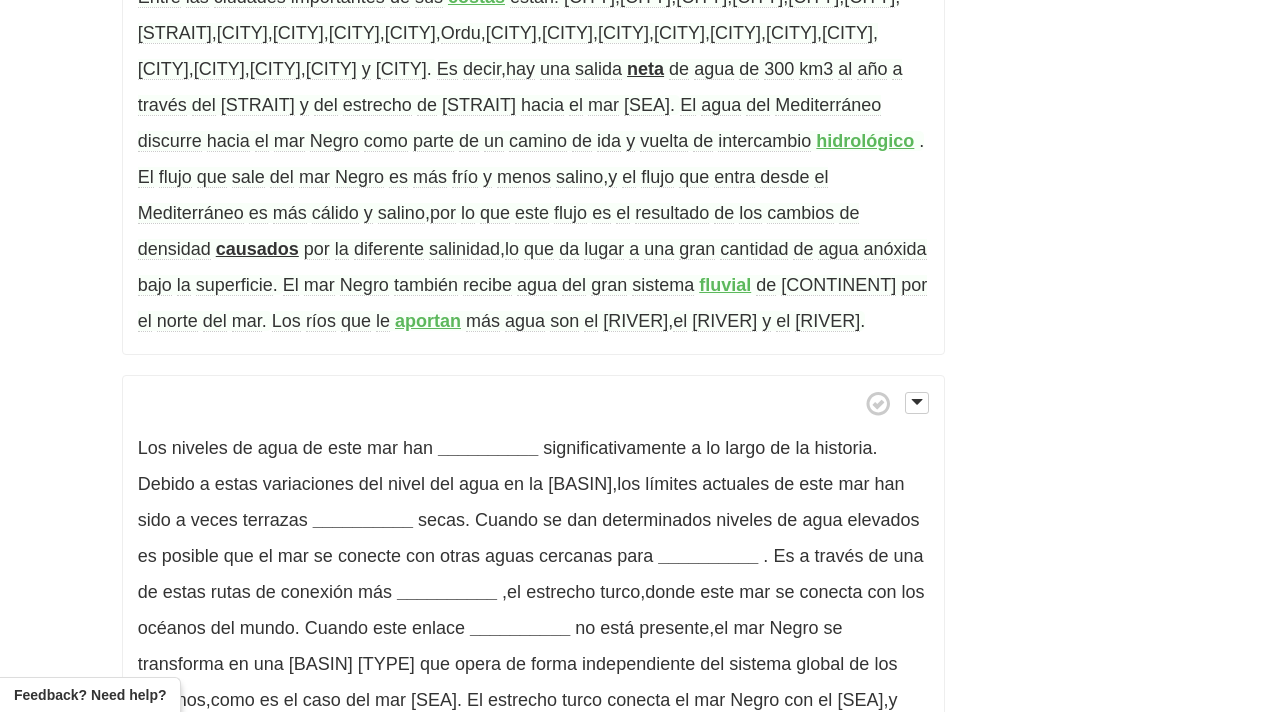 scroll, scrollTop: 810, scrollLeft: 0, axis: vertical 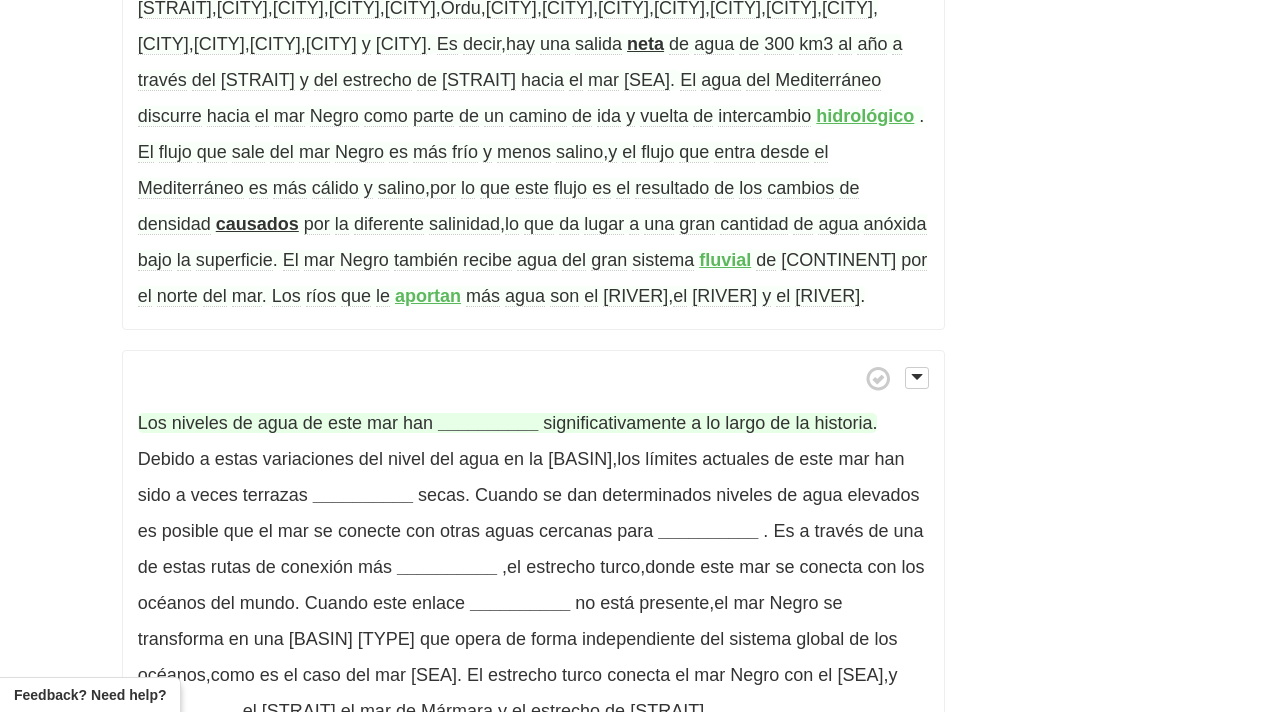 click on "__________" at bounding box center (488, 423) 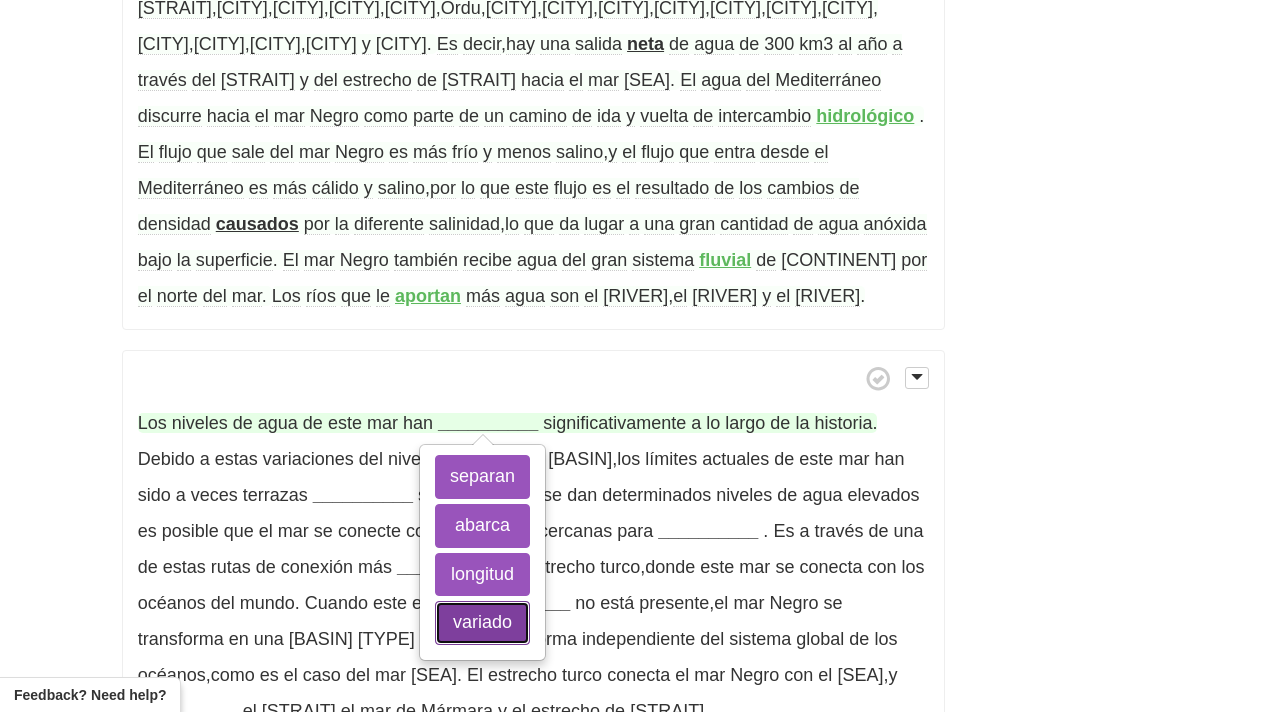 click on "variado" at bounding box center [482, 623] 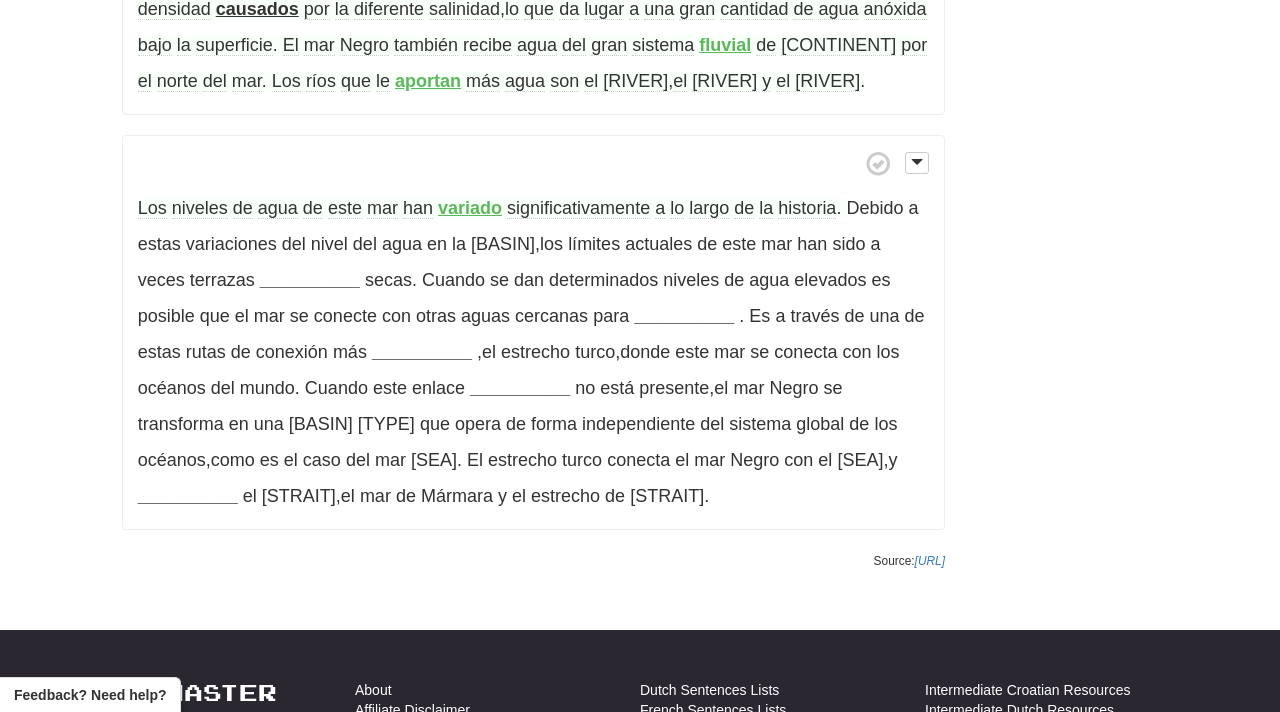 scroll, scrollTop: 1030, scrollLeft: 0, axis: vertical 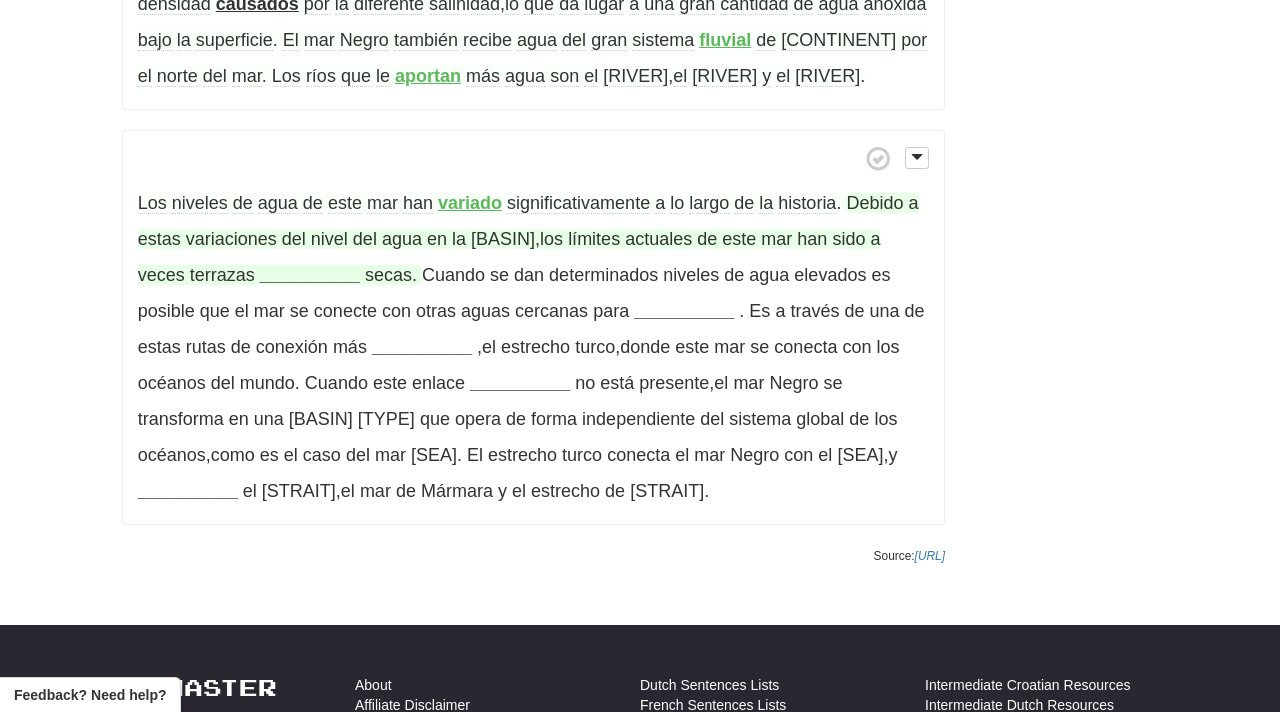 click on "cuenca" at bounding box center (503, 239) 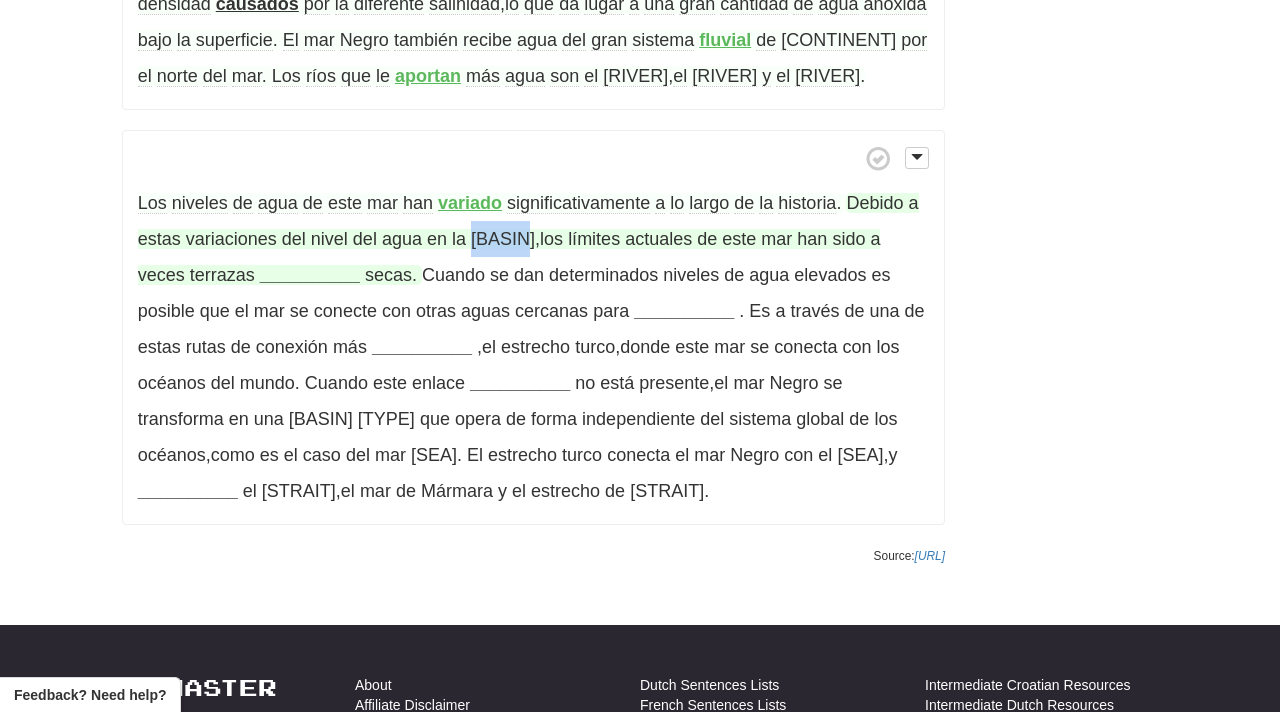 drag, startPoint x: 527, startPoint y: 277, endPoint x: 470, endPoint y: 275, distance: 57.035076 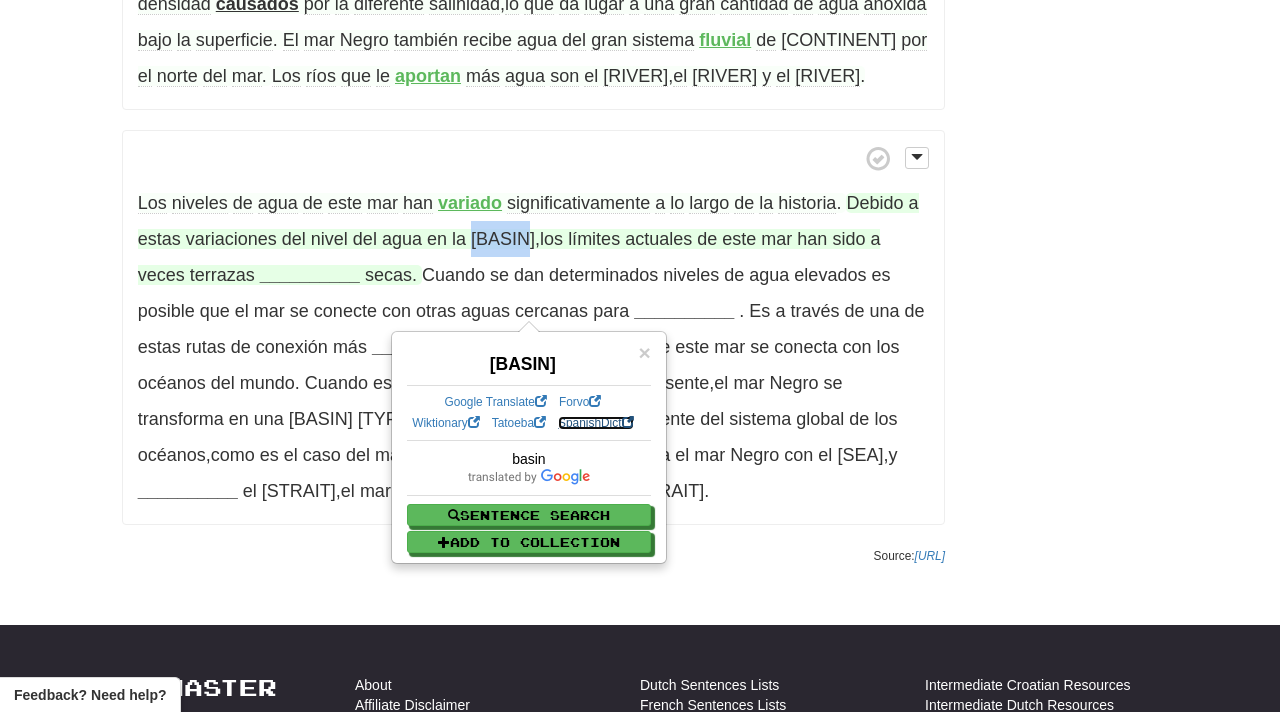 click on "SpanishDict" at bounding box center (595, 423) 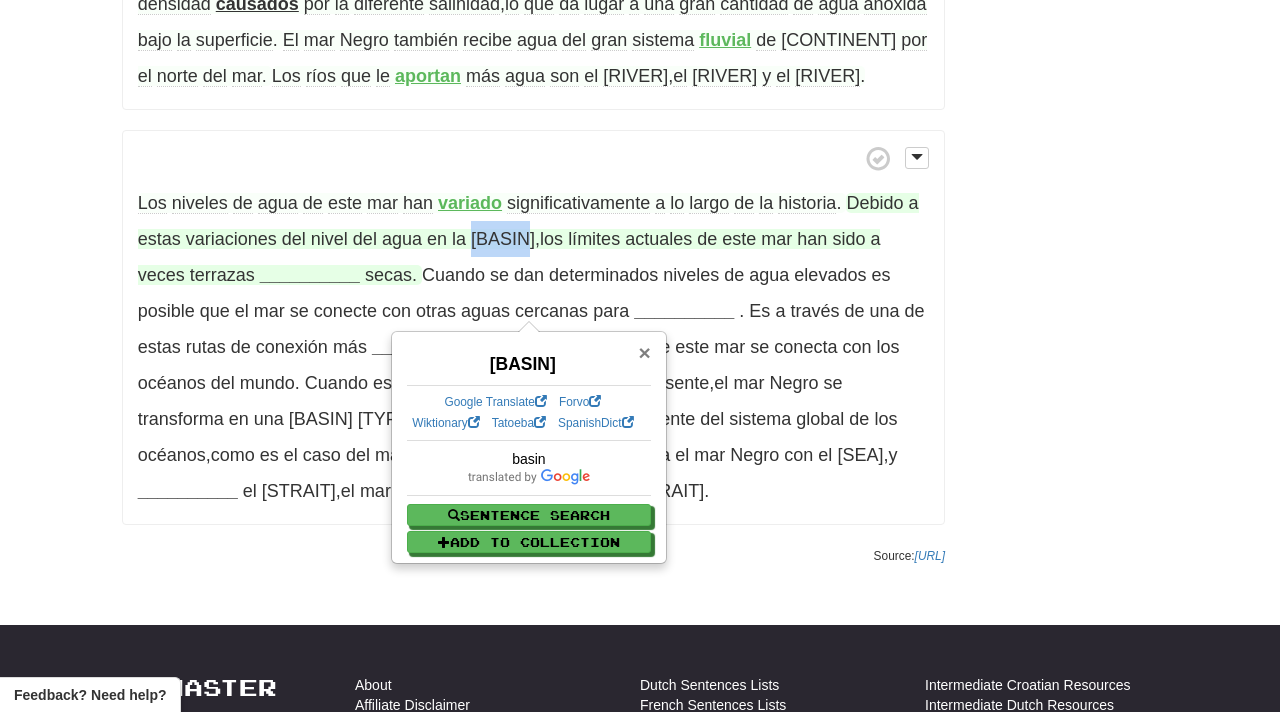 click on "×" at bounding box center (645, 352) 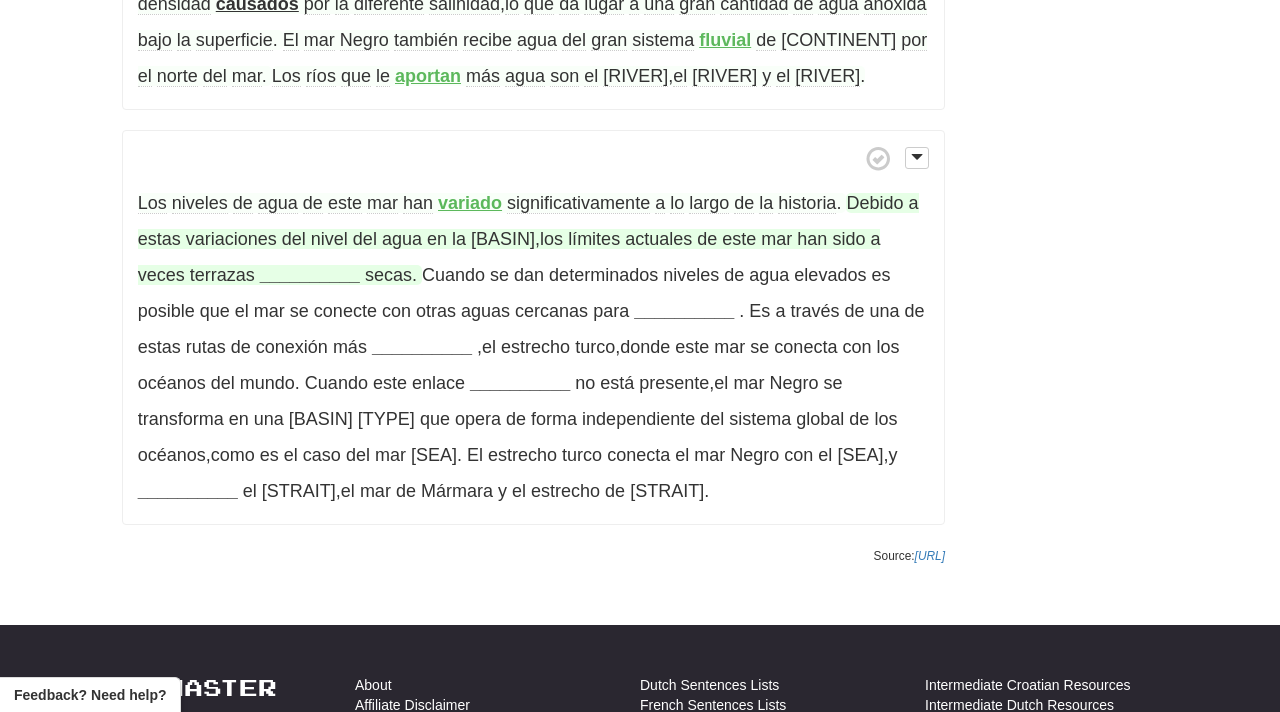 click on "__________" at bounding box center (310, 275) 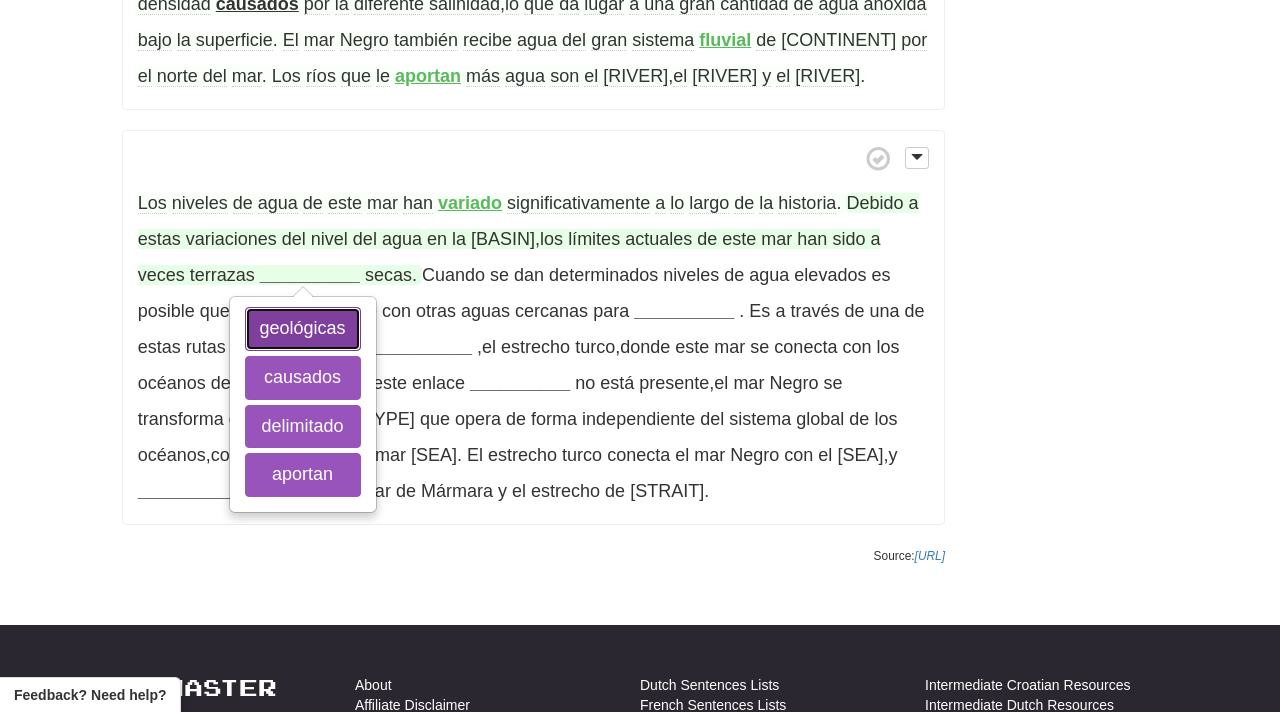 click on "geológicas" at bounding box center [303, 329] 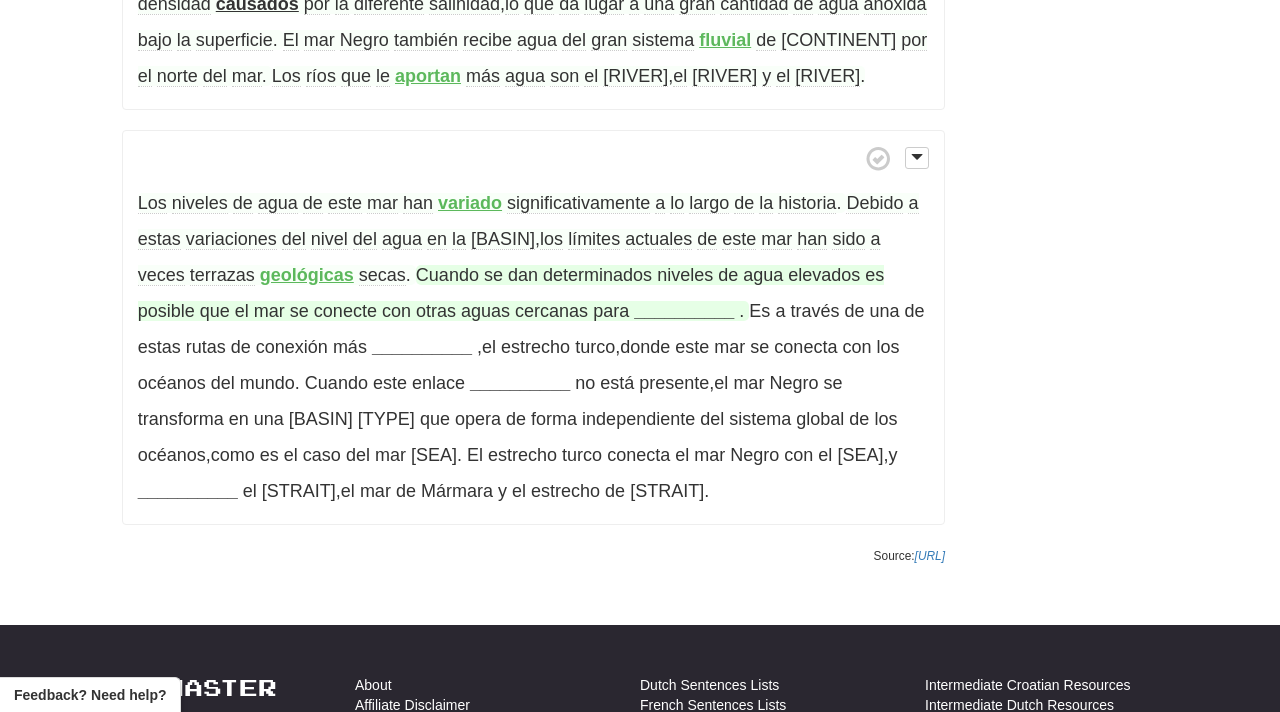 click on "__________" at bounding box center [684, 311] 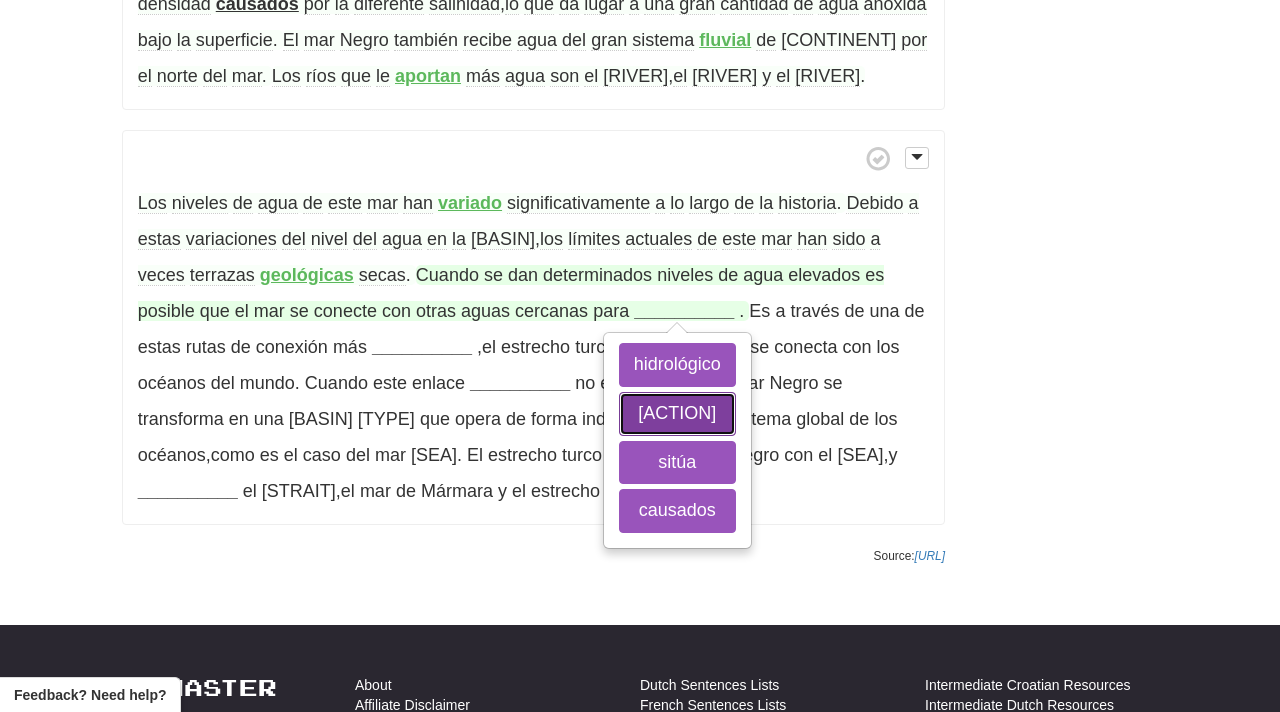 click on "estabilizarse" at bounding box center [677, 414] 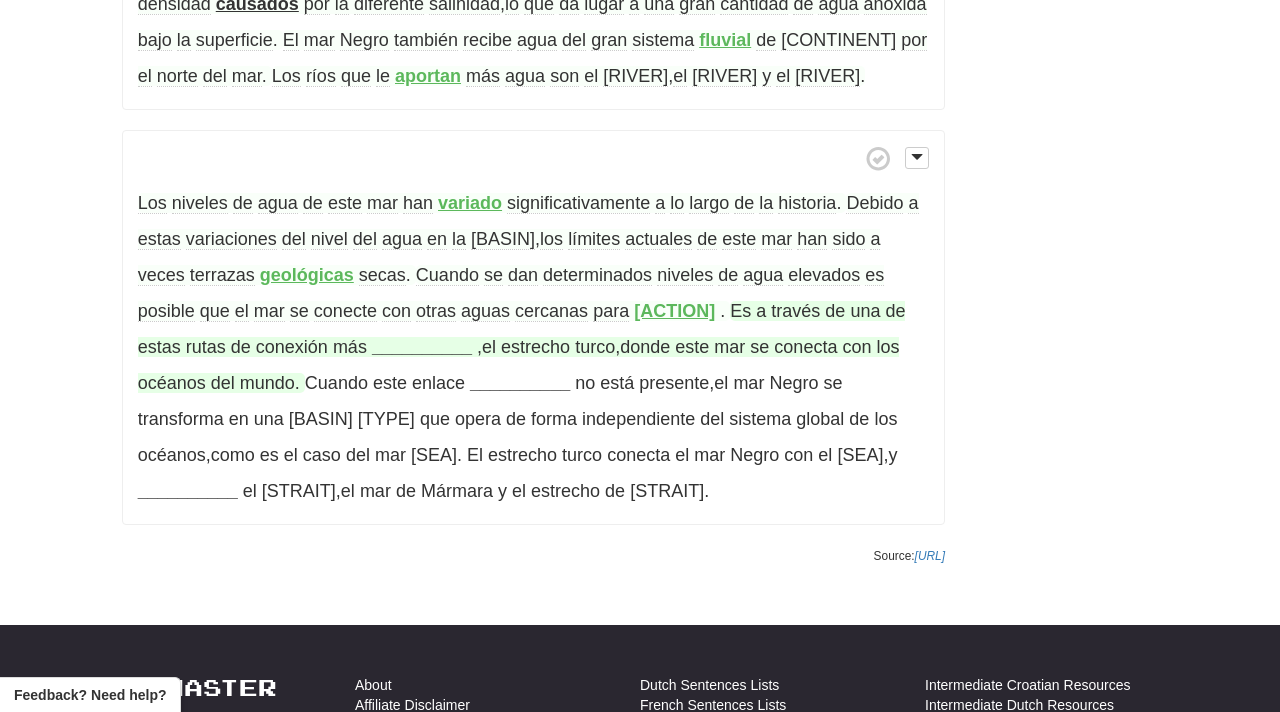 click on "__________" at bounding box center [422, 347] 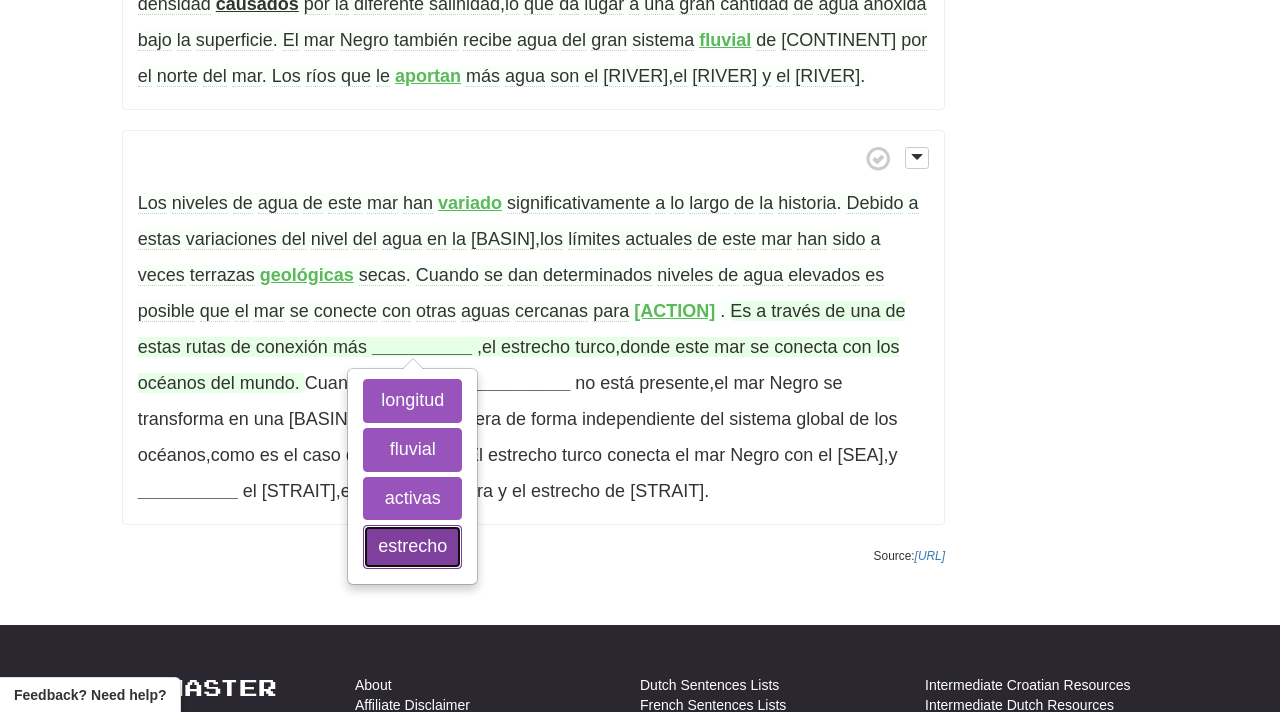 click on "estrecho" at bounding box center (412, 547) 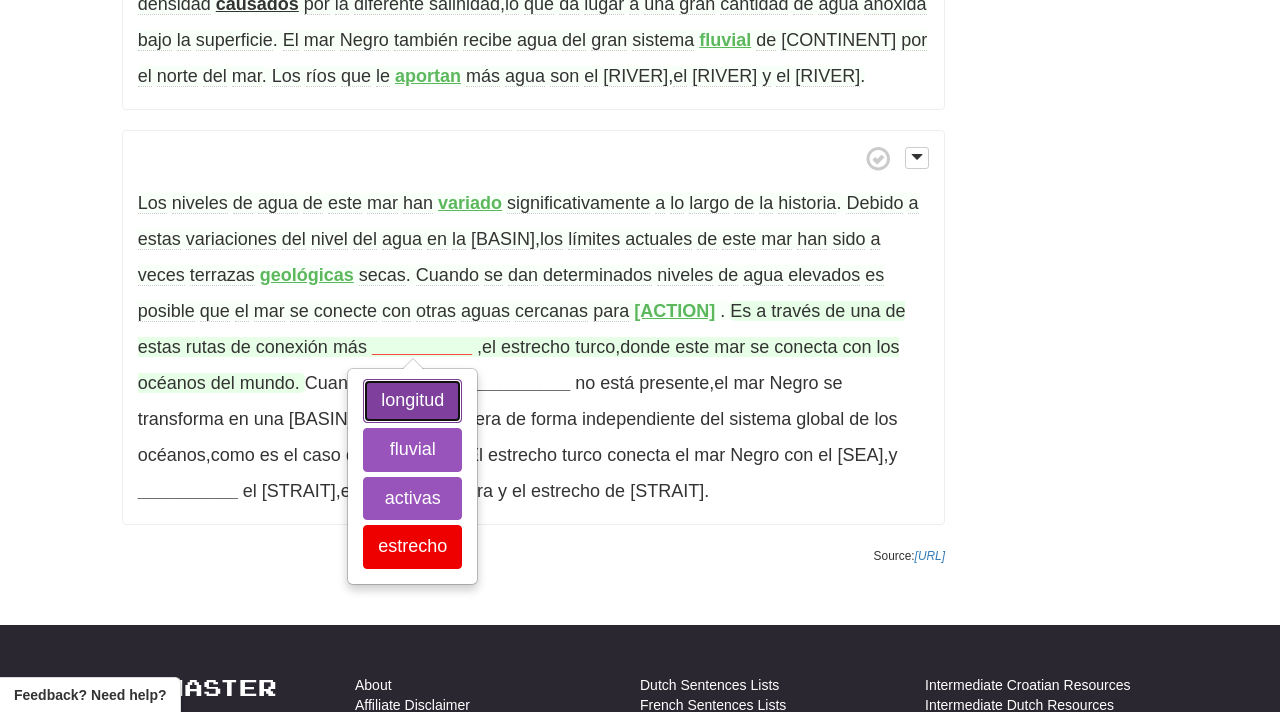 click on "longitud" at bounding box center [412, 401] 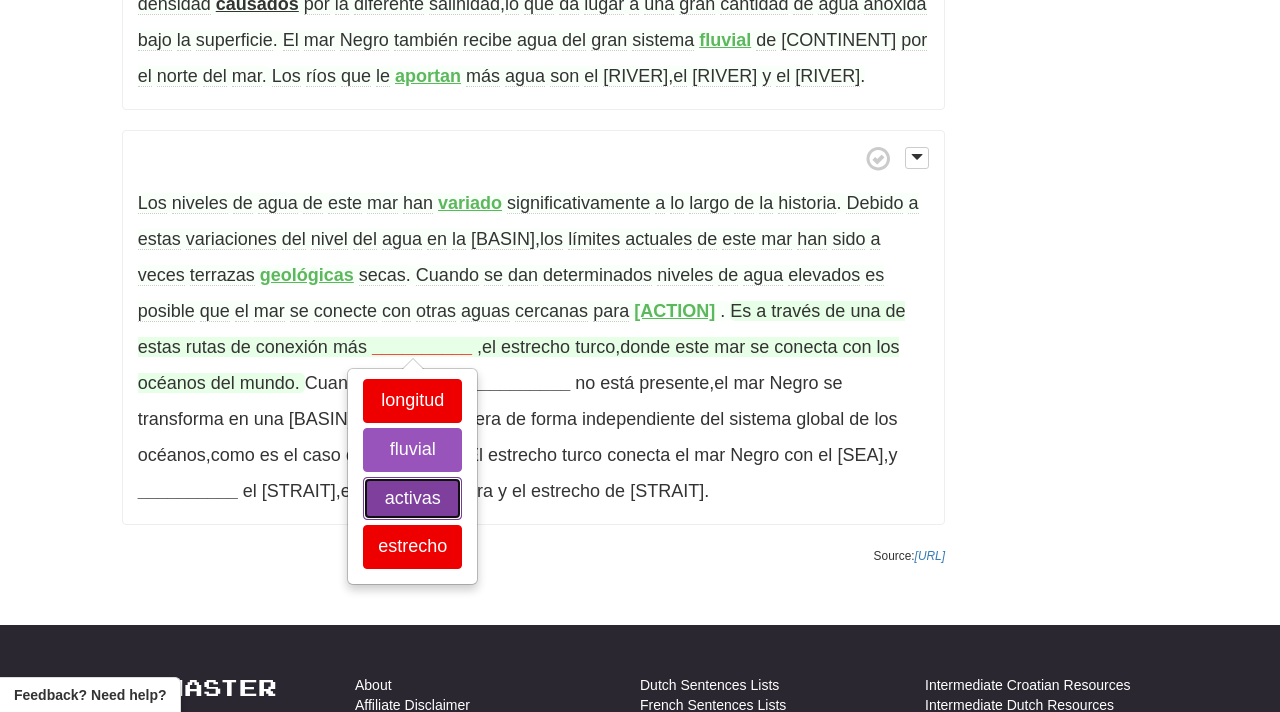 click on "activas" at bounding box center (412, 499) 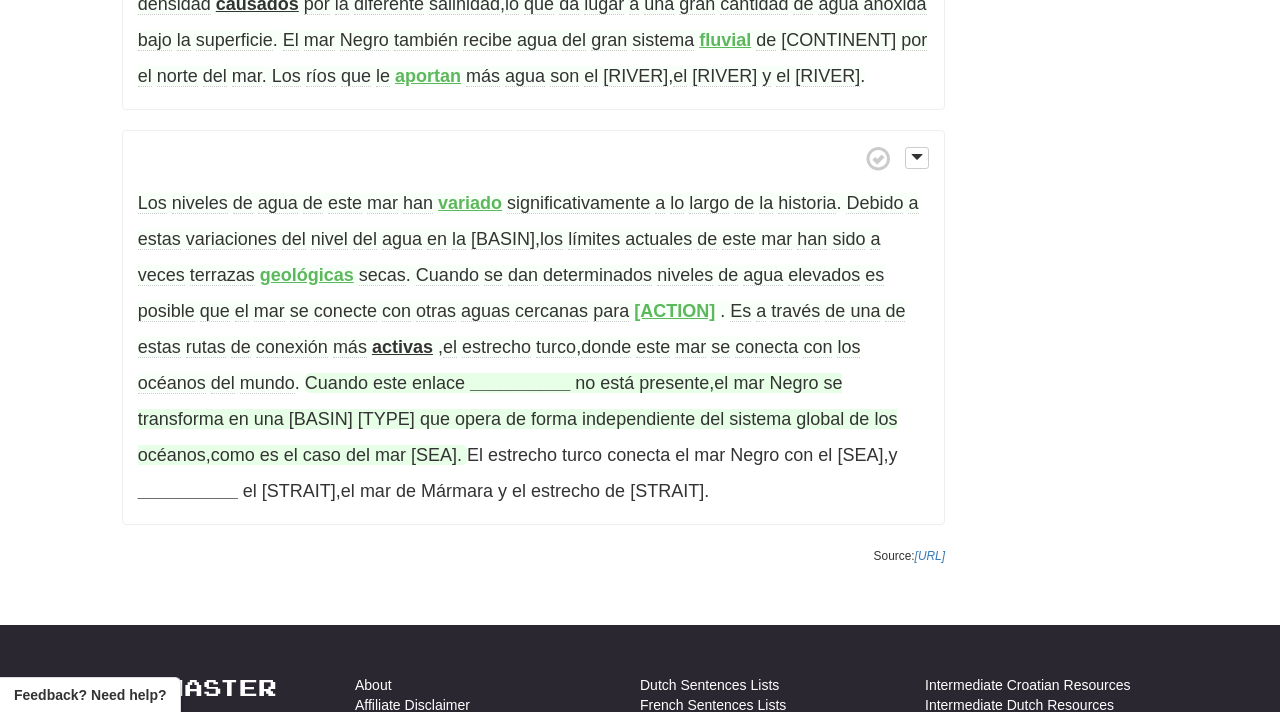 click on "__________" at bounding box center [520, 383] 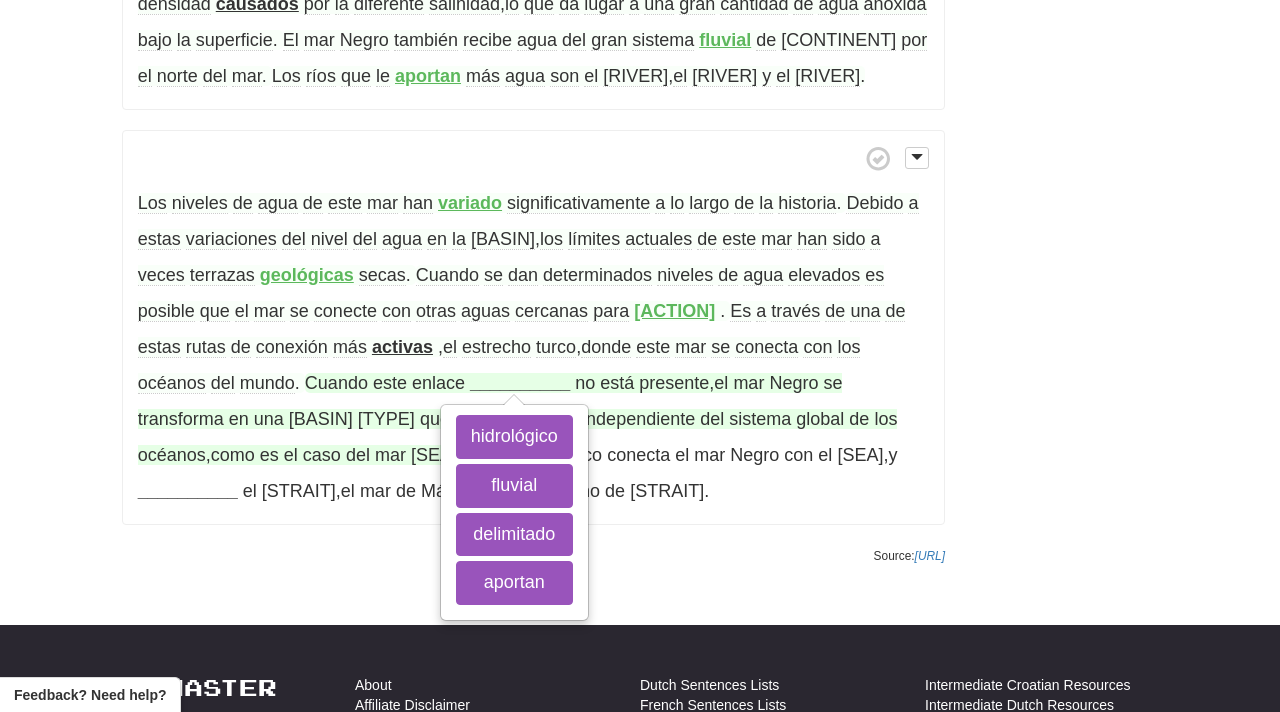 click on "enlace" at bounding box center [438, 383] 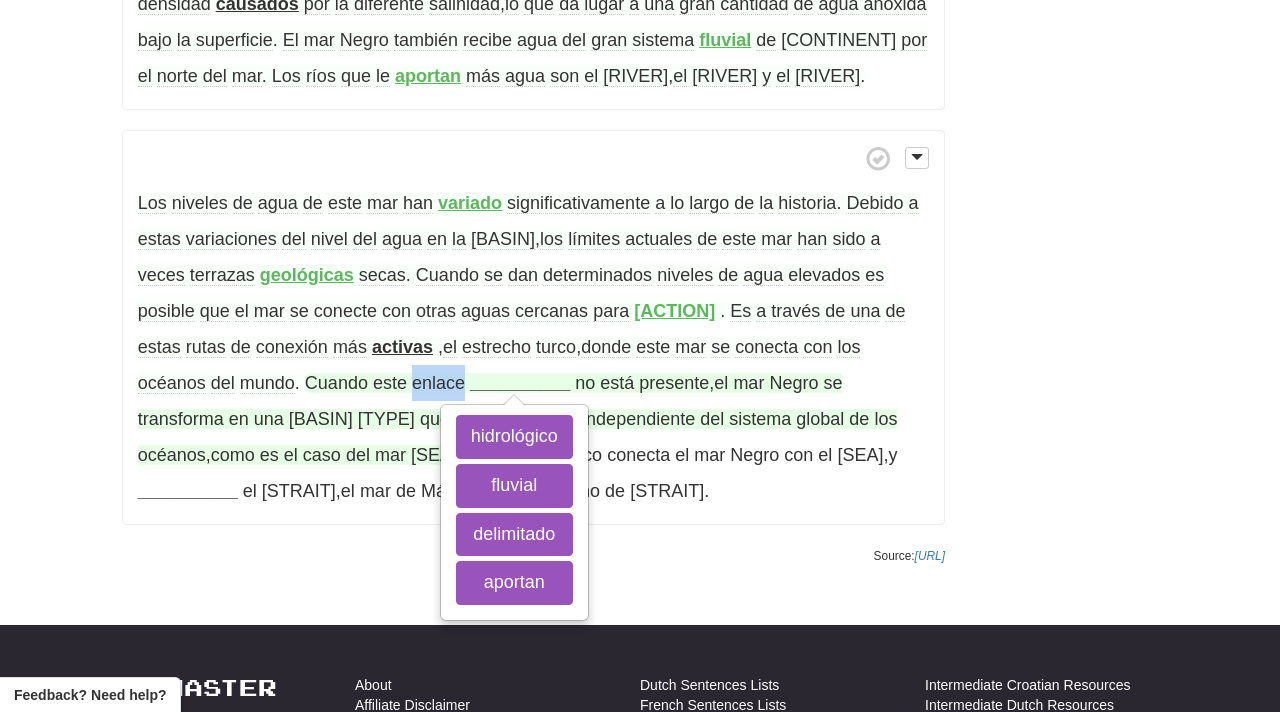 drag, startPoint x: 465, startPoint y: 420, endPoint x: 415, endPoint y: 421, distance: 50.01 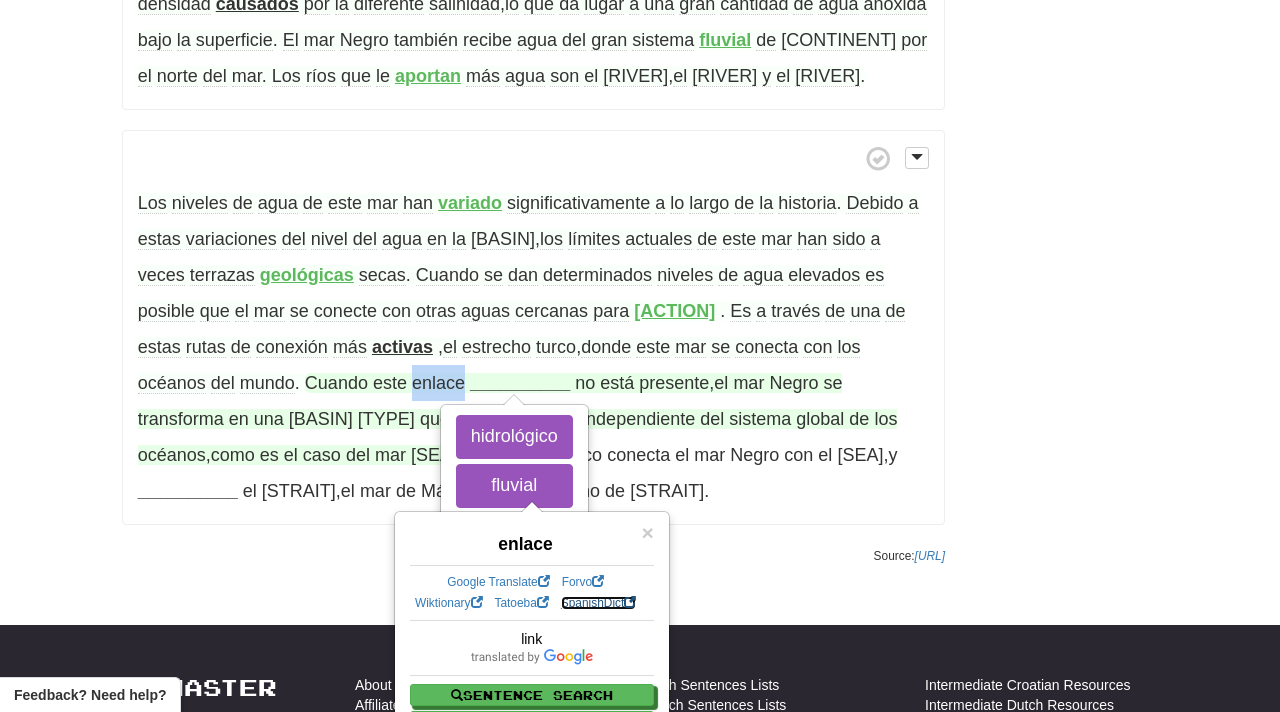 click on "SpanishDict" at bounding box center [598, 603] 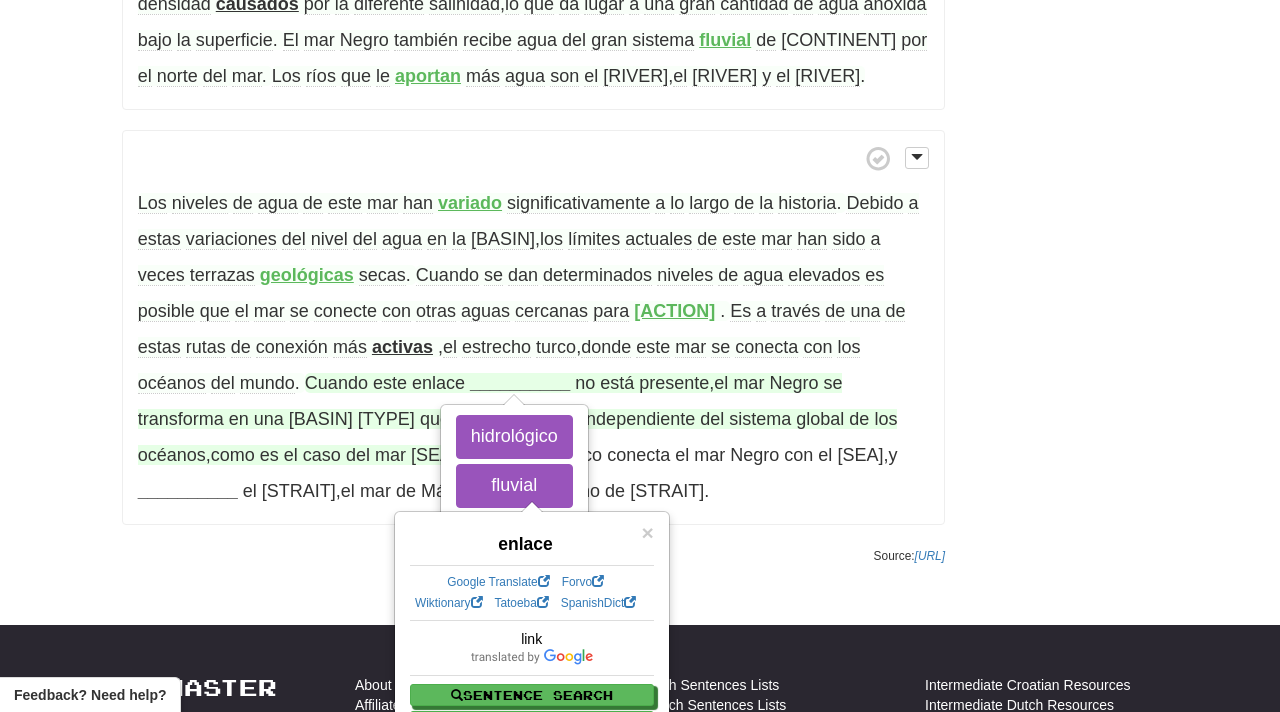 click on "/
Cloze-Reading
Mar Negro
Reset
Geography > Physical geography > Bodies of water
El   mar   Negro   se
sitúa
entre   el   sureste   de   Europa   y   Asia   Menor .
Está   cerrado   por   Europa ,  la
península
de   Anatolia   y   el   Cáucaso .
El
estrecho
del   Bósforo   lo   conecta   con   el   mar   de   Mármara   y   el   estrecho   de   Dardanelos   conecta   a   este   con   el   mar   Egeo ,  que   es   una   región   del   mar   Mediterráneo .
Estas   aguas
separan
Europa   del   Este   de   Asia   Menor .
También   está   conectado   con   el   mar   de   Azov   por   el
estrecho
de   Kerch .
Tiene   una   superficie   de   436   400   km2   (sin
incluir
el   mar   de   Azov) , ​   una   profundidad     de" at bounding box center (640, -202) 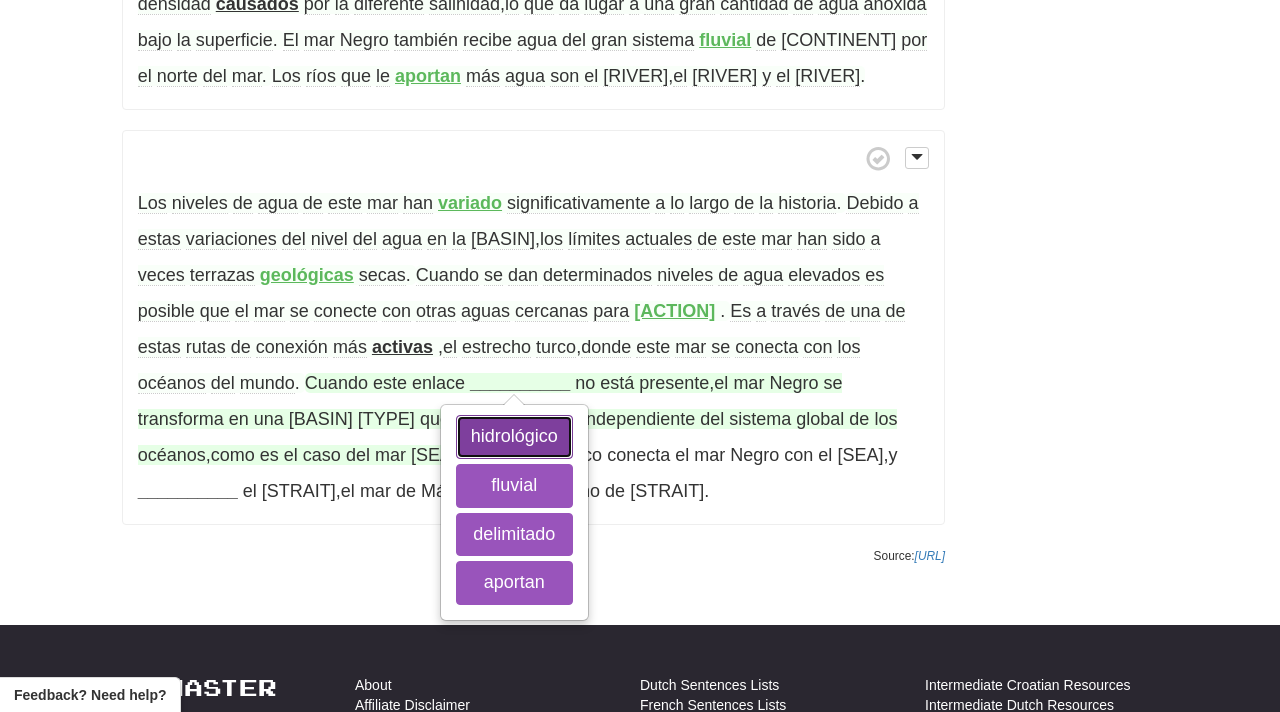 click on "hidrológico" at bounding box center [514, 437] 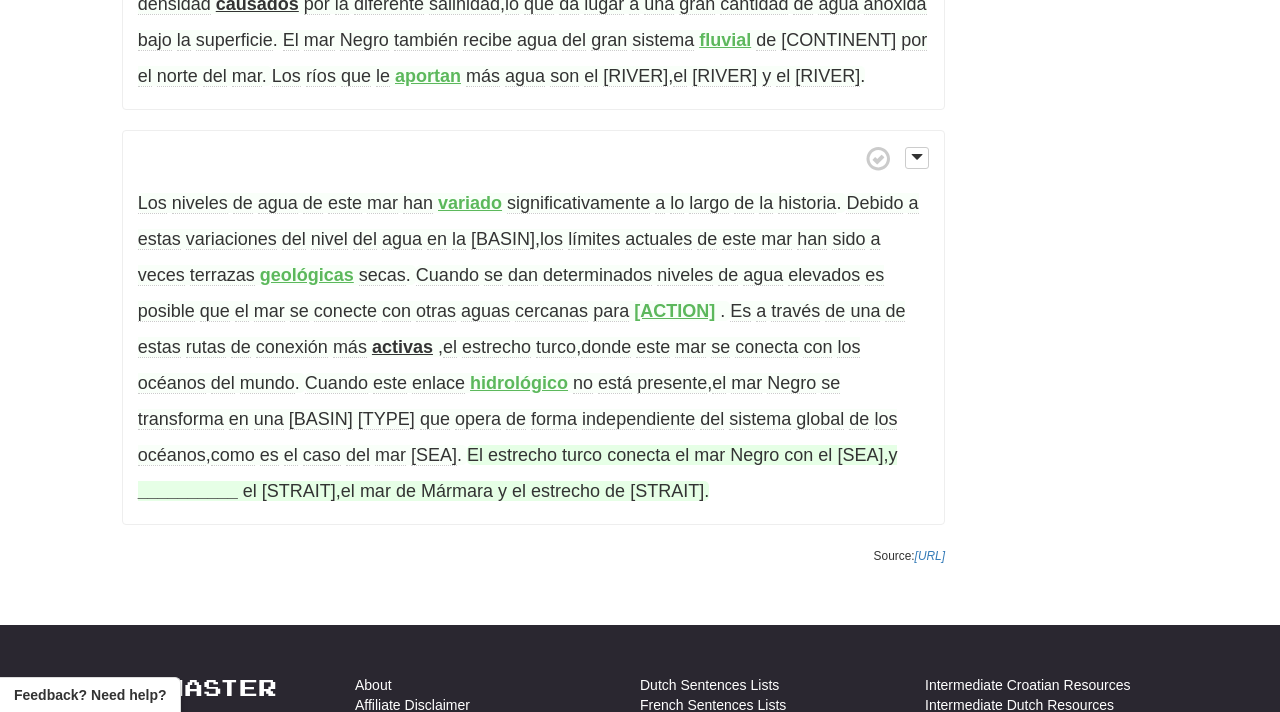 click on "__________" at bounding box center [188, 491] 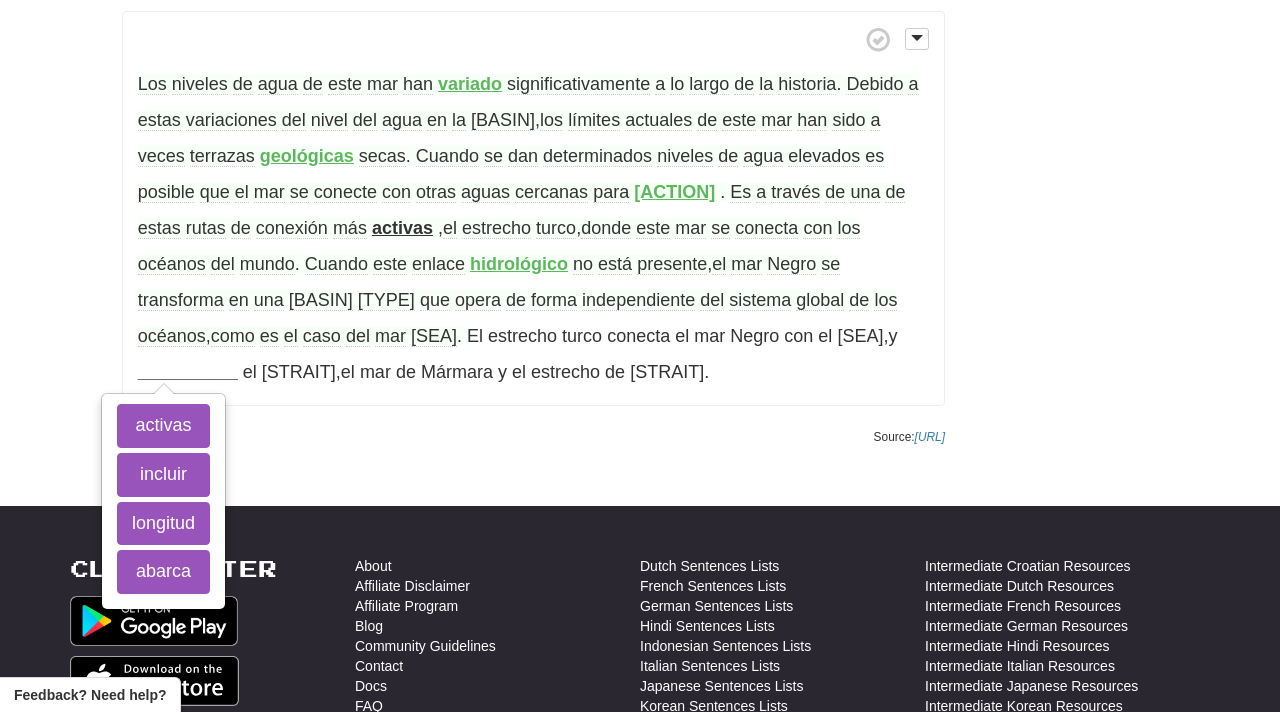 scroll, scrollTop: 1152, scrollLeft: 0, axis: vertical 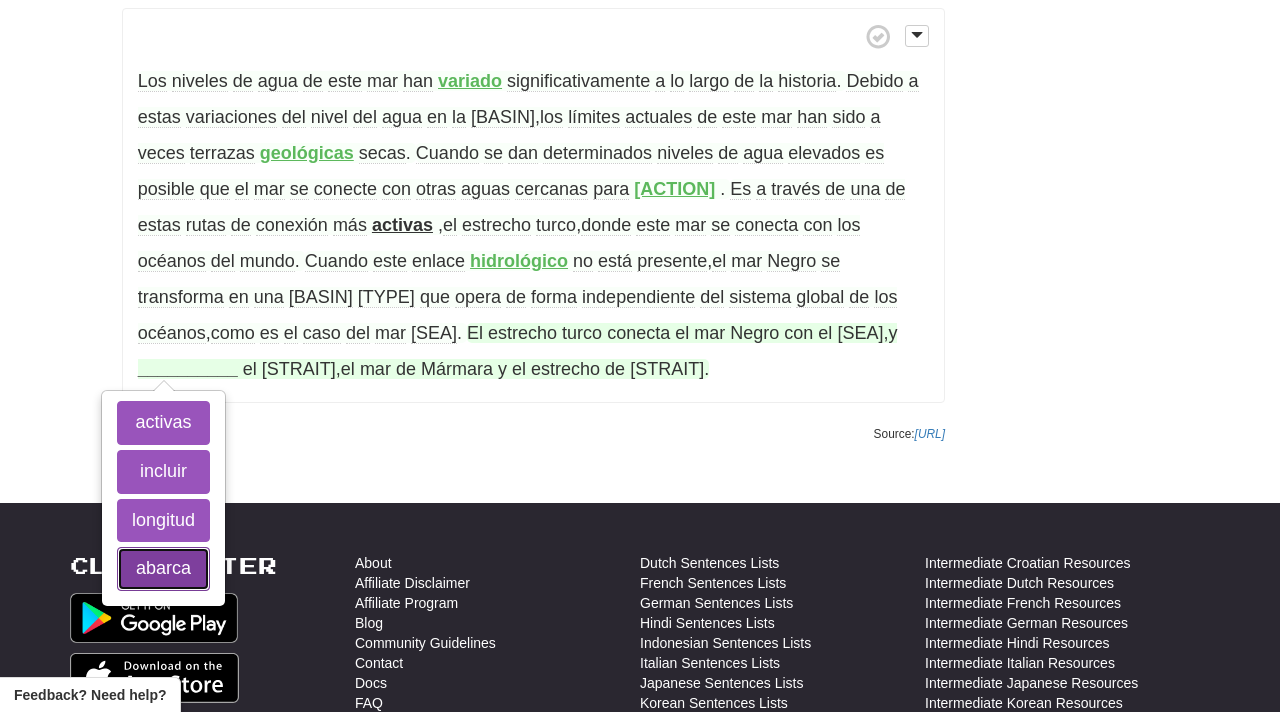 click on "abarca" at bounding box center [163, 569] 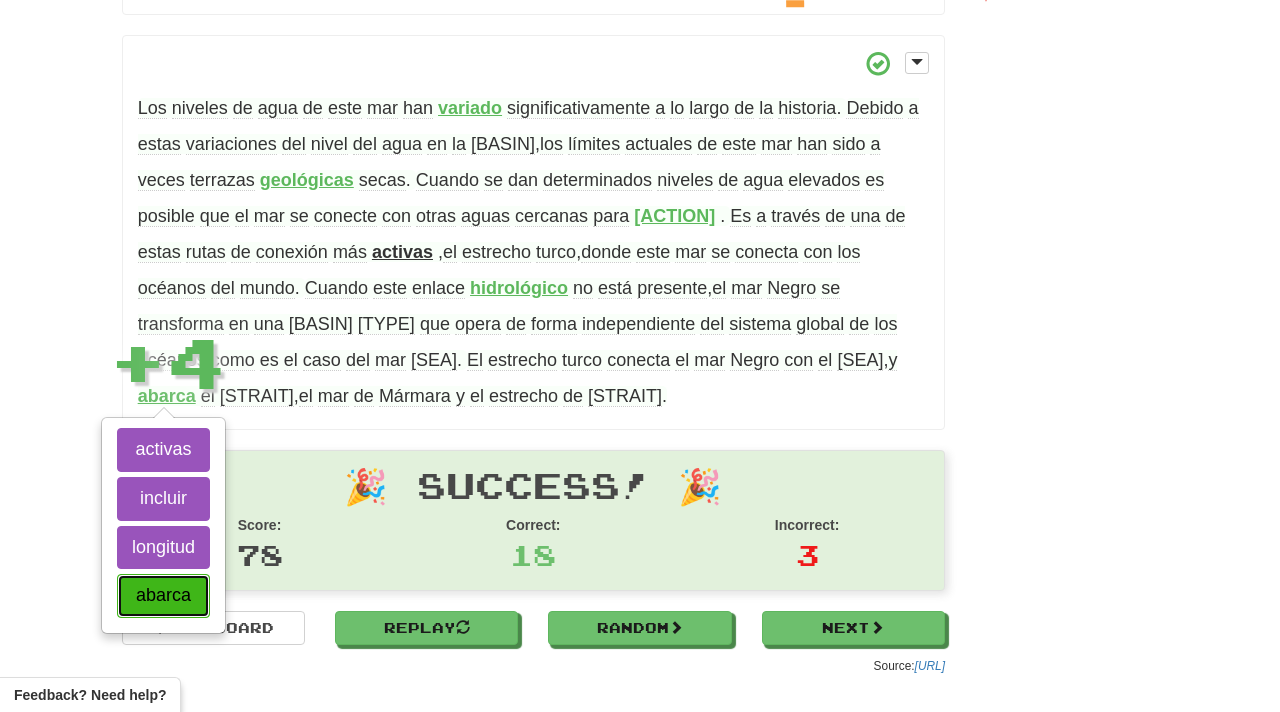 scroll, scrollTop: 1117, scrollLeft: 0, axis: vertical 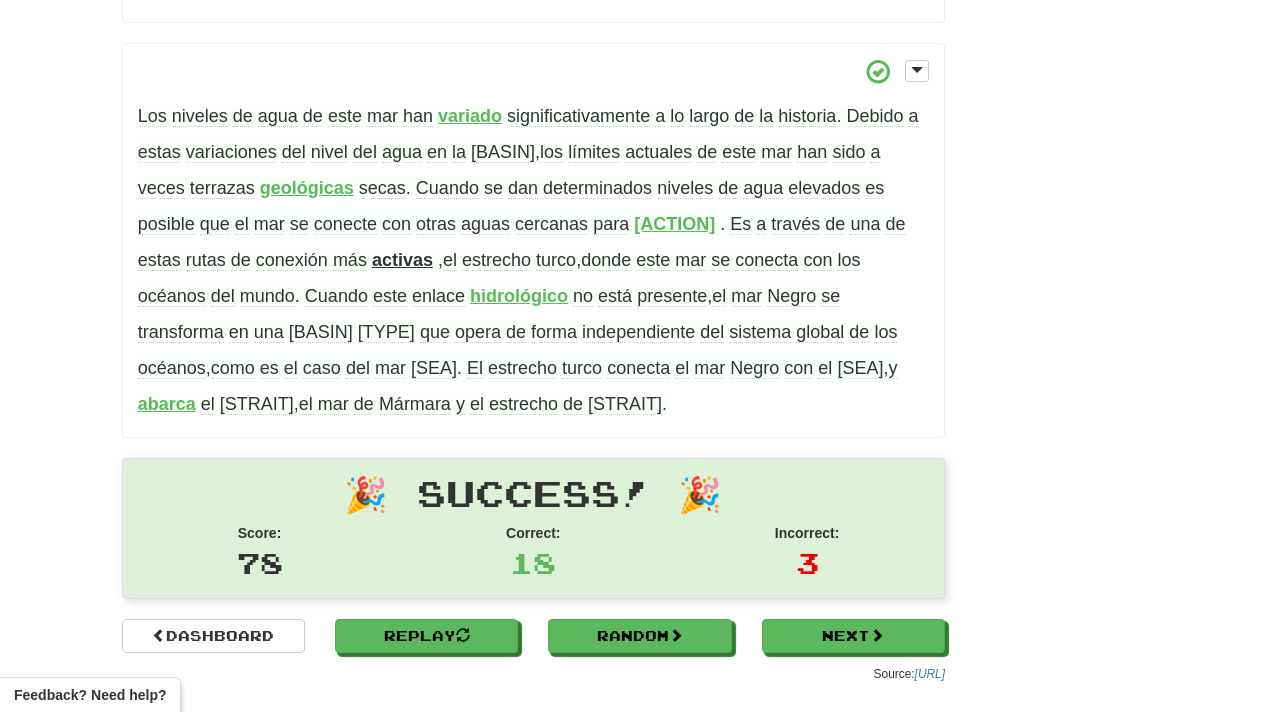 click on "abarca" at bounding box center [167, 404] 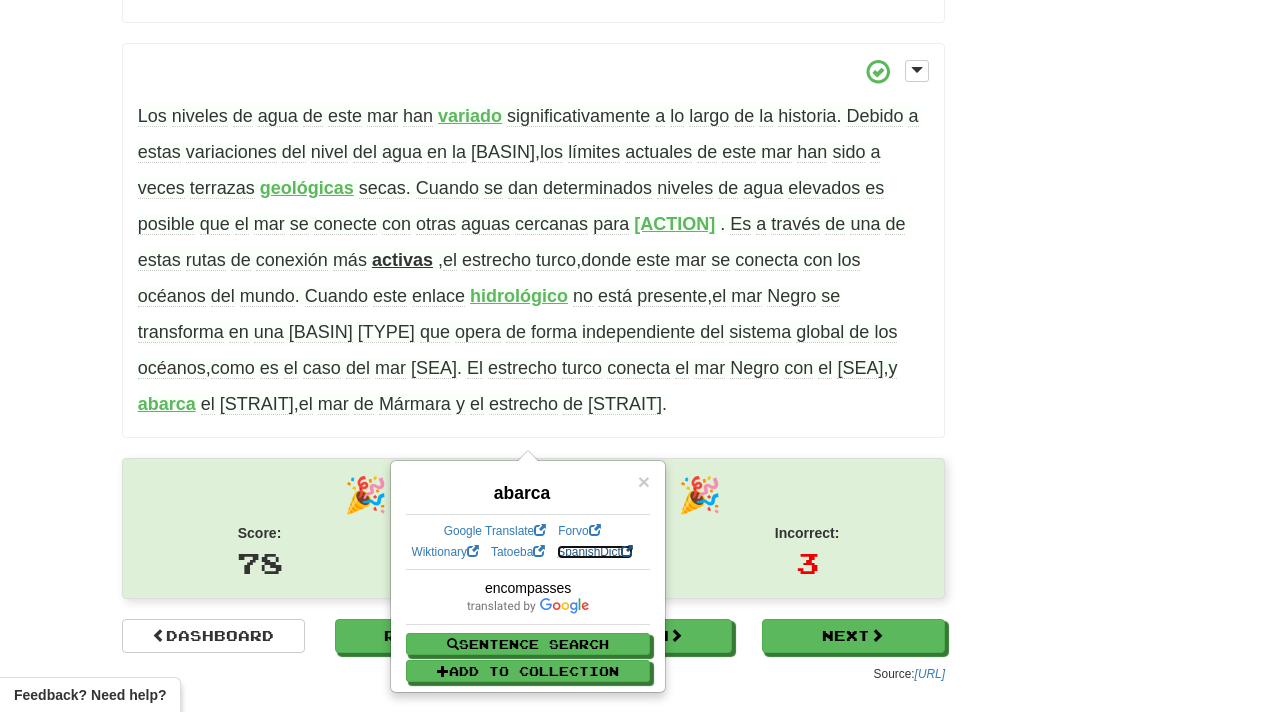 click on "SpanishDict" at bounding box center (594, 552) 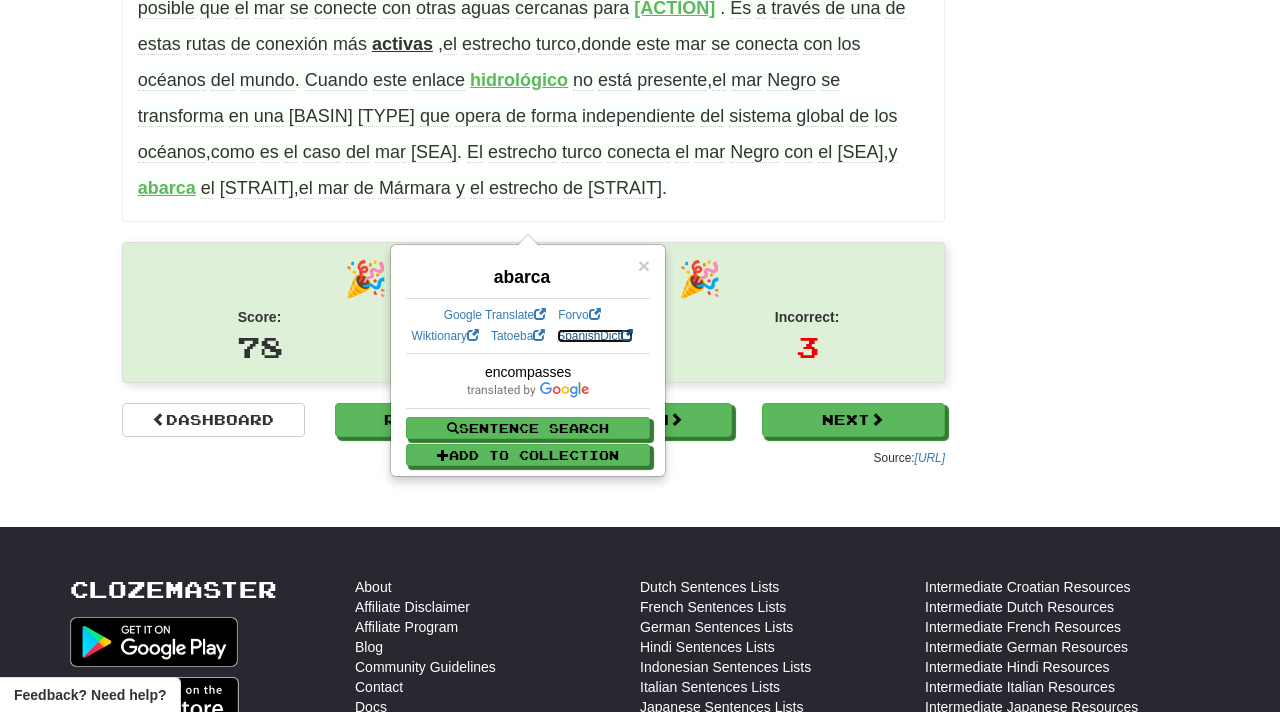 scroll, scrollTop: 1339, scrollLeft: 0, axis: vertical 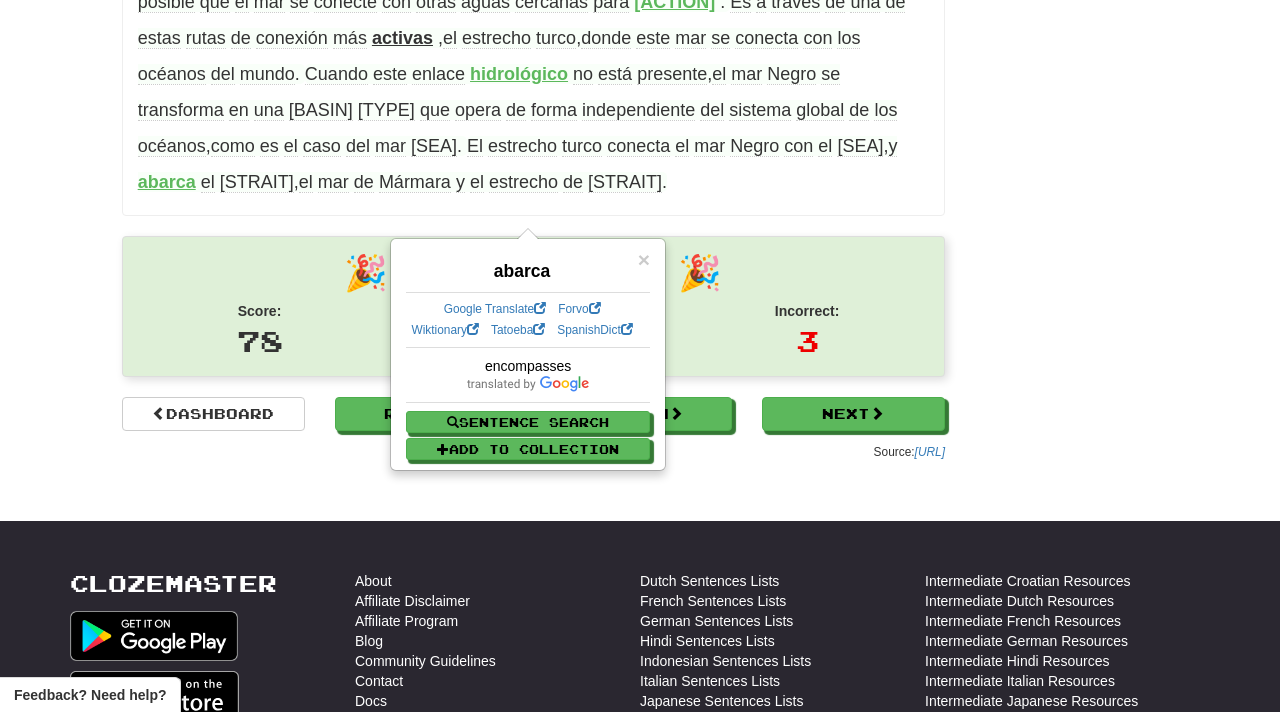 click on "/
Cloze-Reading
Mar Negro
Reset
Geography > Physical geography > Bodies of water
El   mar   Negro   se
sitúa
entre   el   sureste   de   Europa   y   Asia   Menor .
Está   cerrado   por   Europa ,  la
península
de   Anatolia   y   el   Cáucaso .
El
estrecho
del   Bósforo   lo   conecta   con   el   mar   de   Mármara   y   el   estrecho   de   Dardanelos   conecta   a   este   con   el   mar   Egeo ,  que   es   una   región   del   mar   Mediterráneo .
Estas   aguas
separan
Europa   del   Este   de   Asia   Menor .
También   está   conectado   con   el   mar   de   Azov   por   el
estrecho
de   Kerch .
Tiene   una   superficie   de   436   400   km2   (sin
incluir
el   mar   de   Azov) , ​   una   profundidad     de" at bounding box center (640, -409) 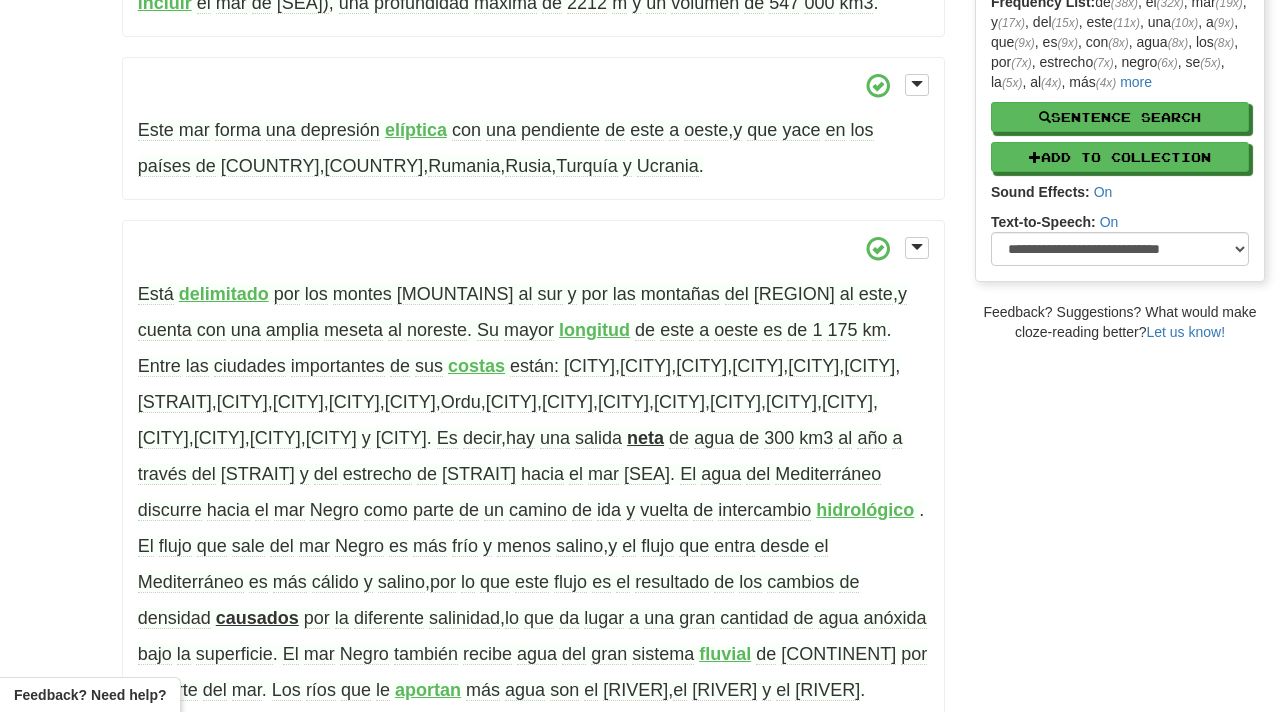 scroll, scrollTop: 382, scrollLeft: 0, axis: vertical 